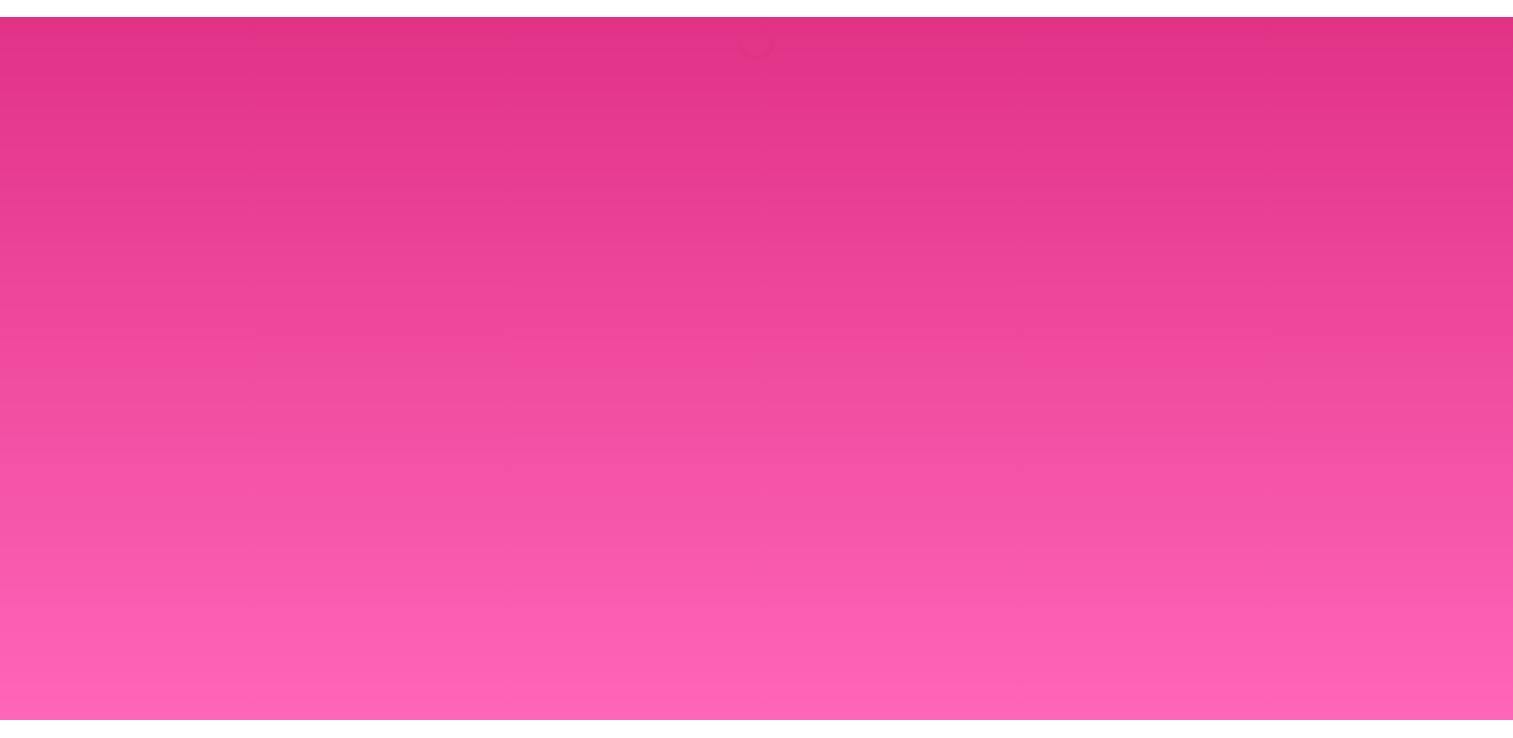 scroll, scrollTop: 0, scrollLeft: 0, axis: both 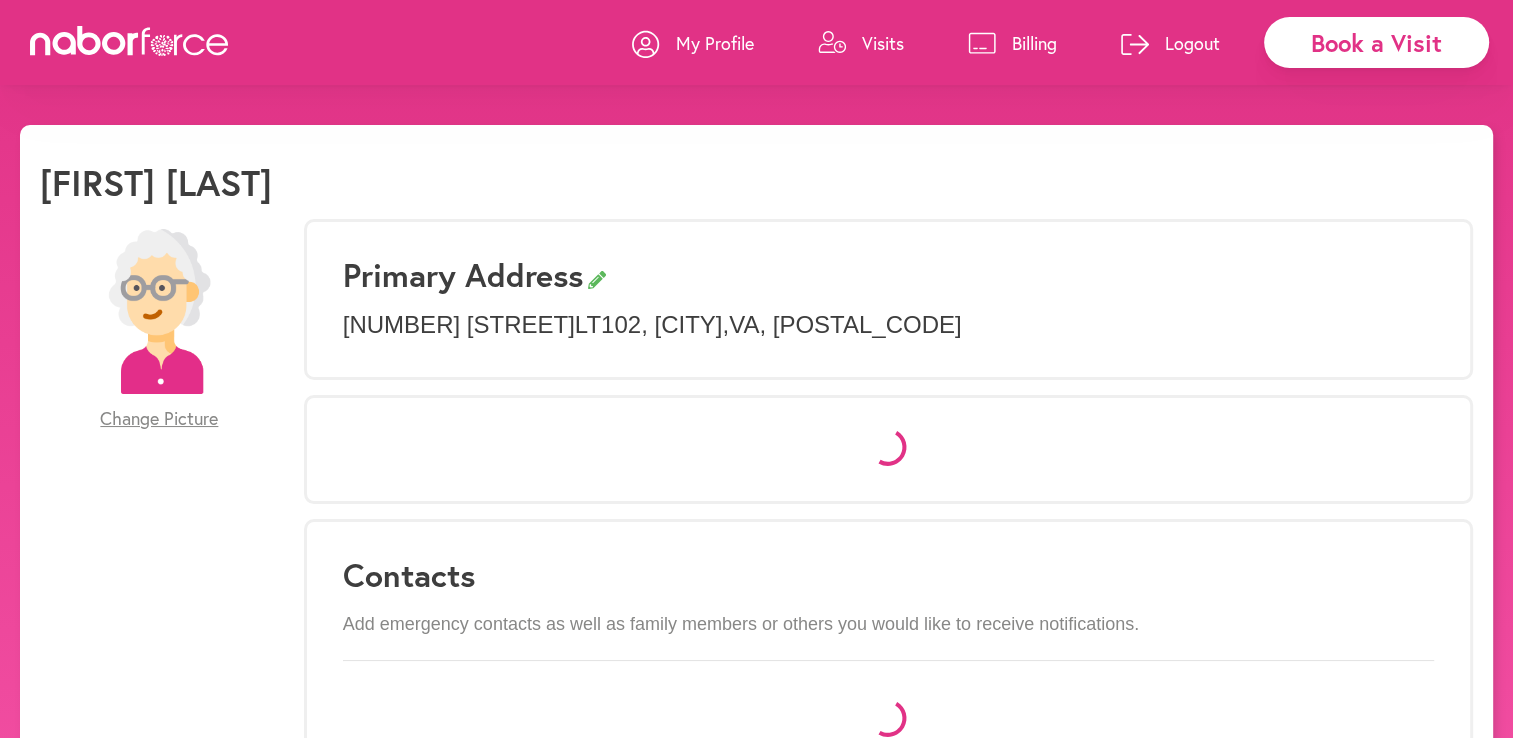 select on "*" 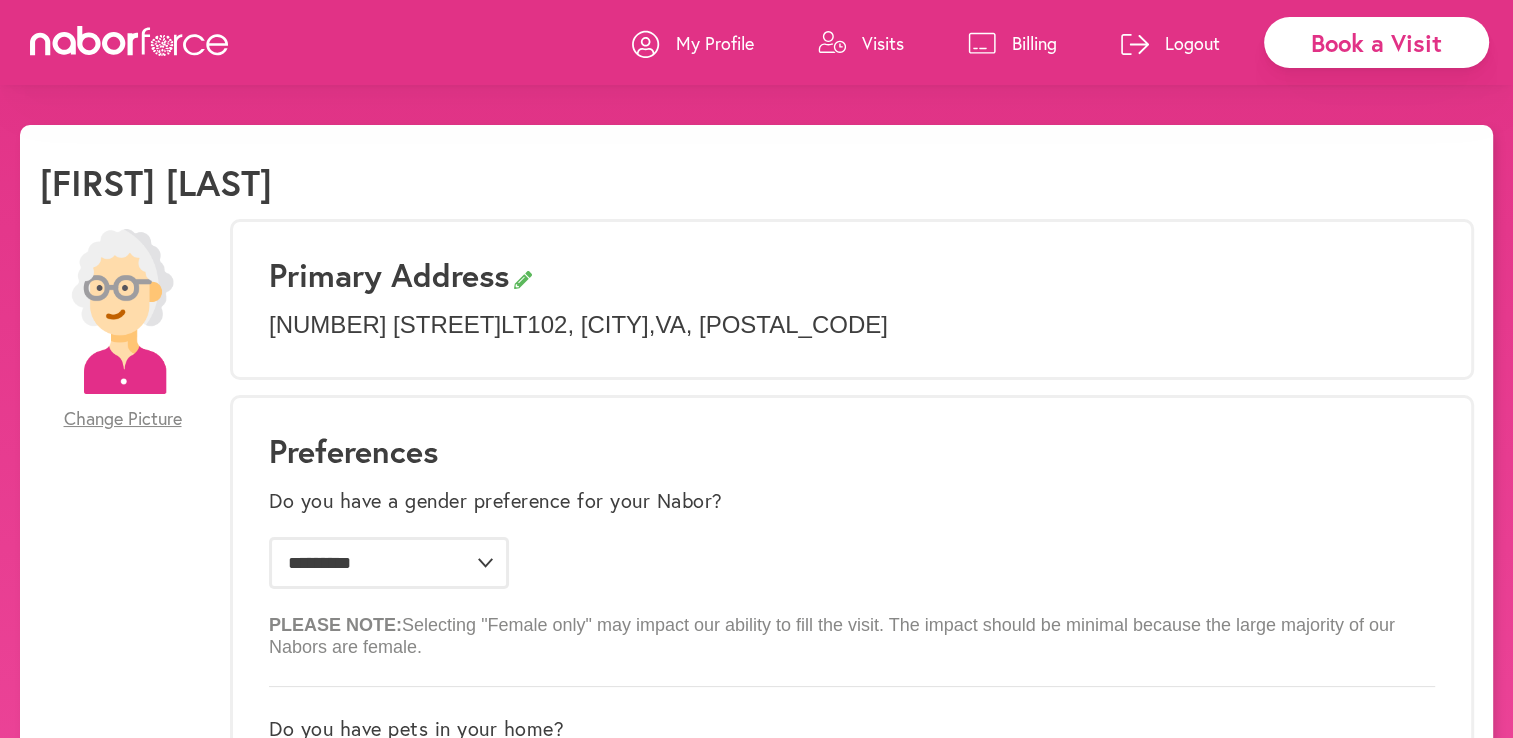 click on "Book a Visit" at bounding box center [1376, 42] 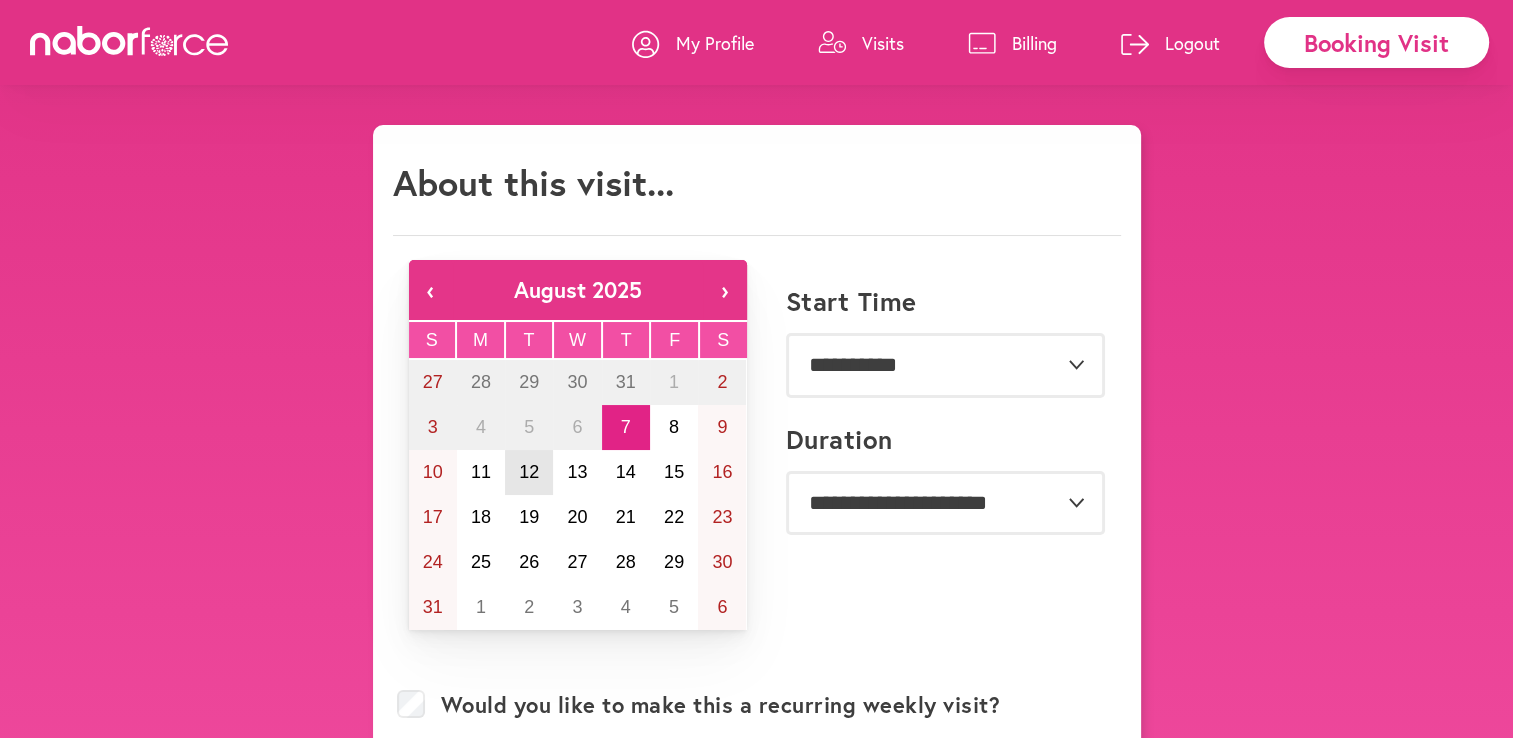 click on "12" at bounding box center [529, 472] 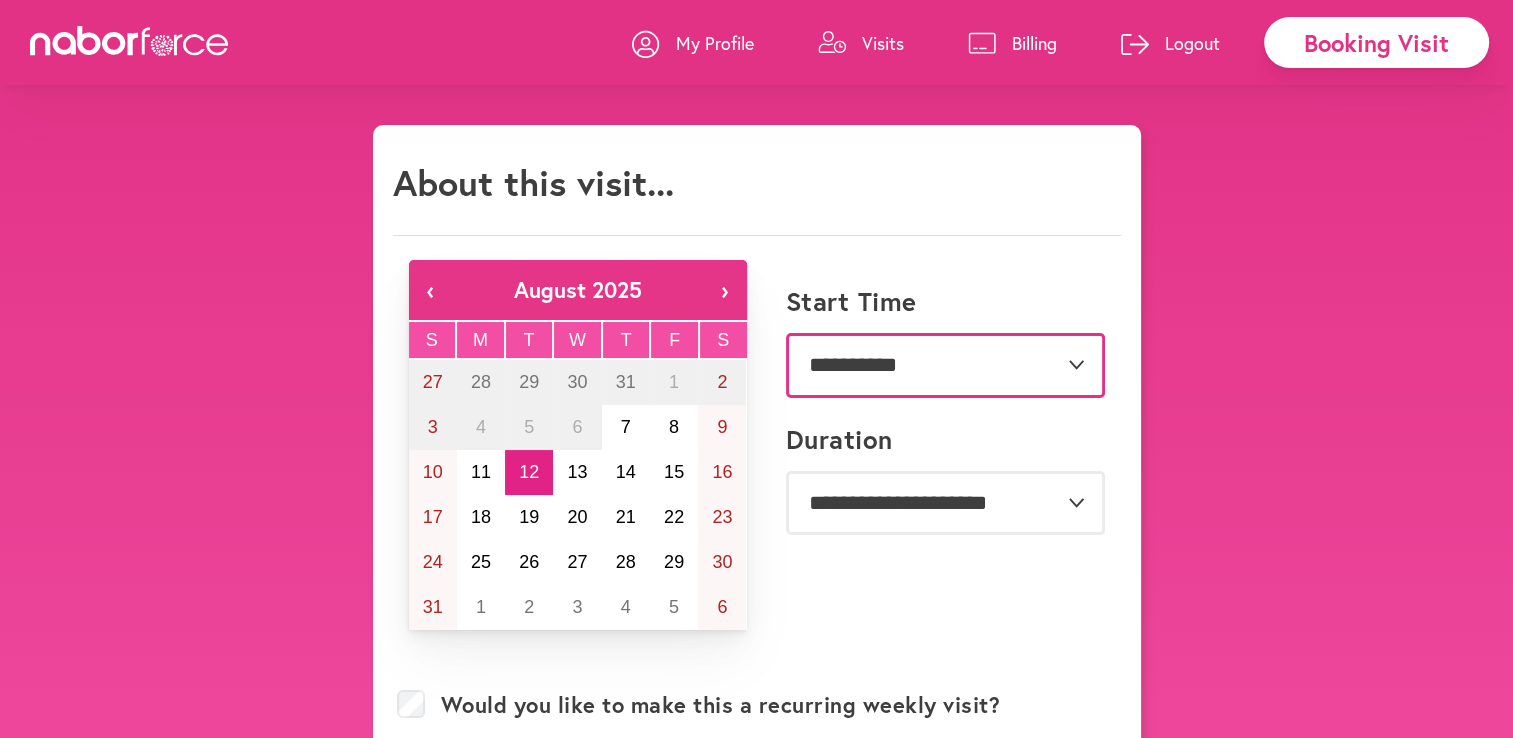 click on "**********" at bounding box center (945, 365) 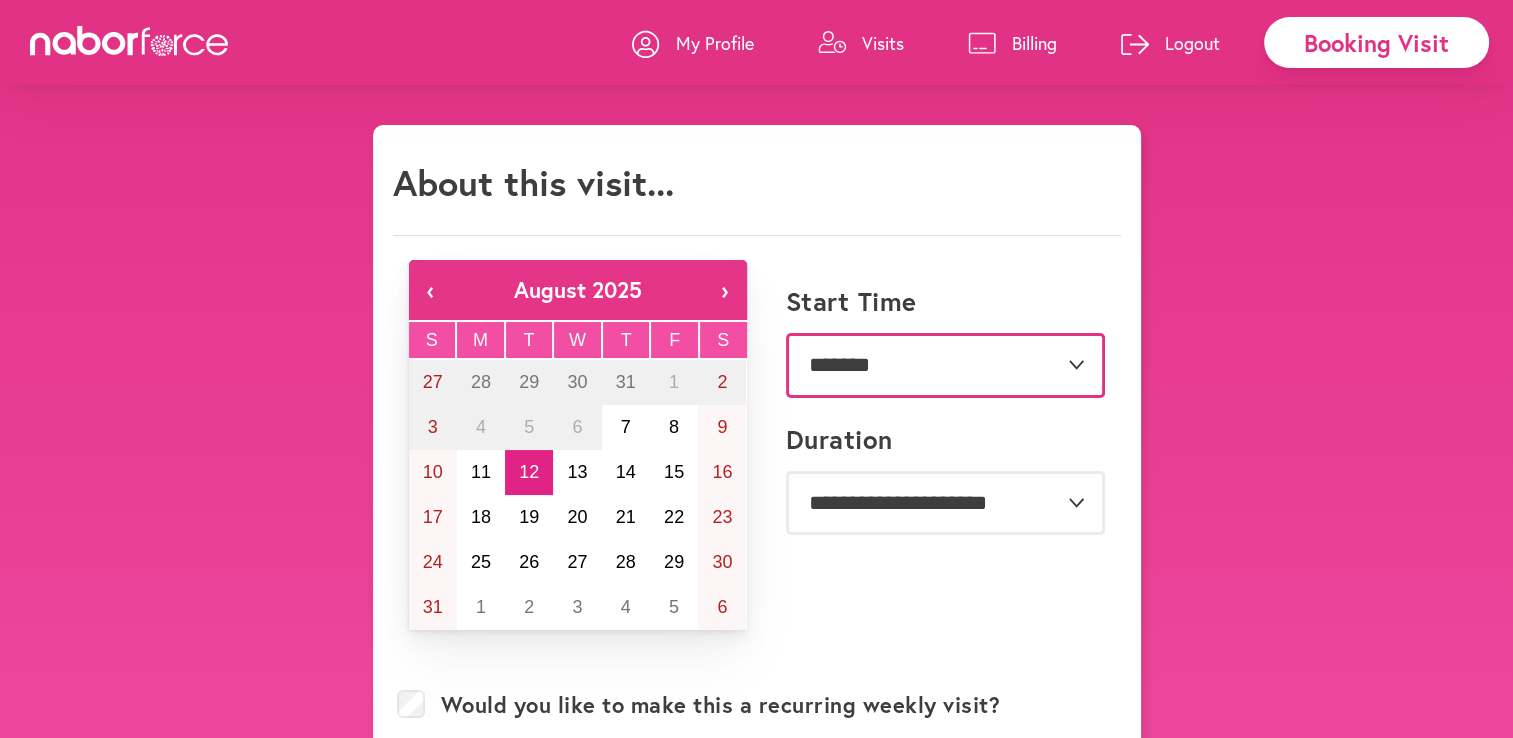 click on "**********" at bounding box center [945, 365] 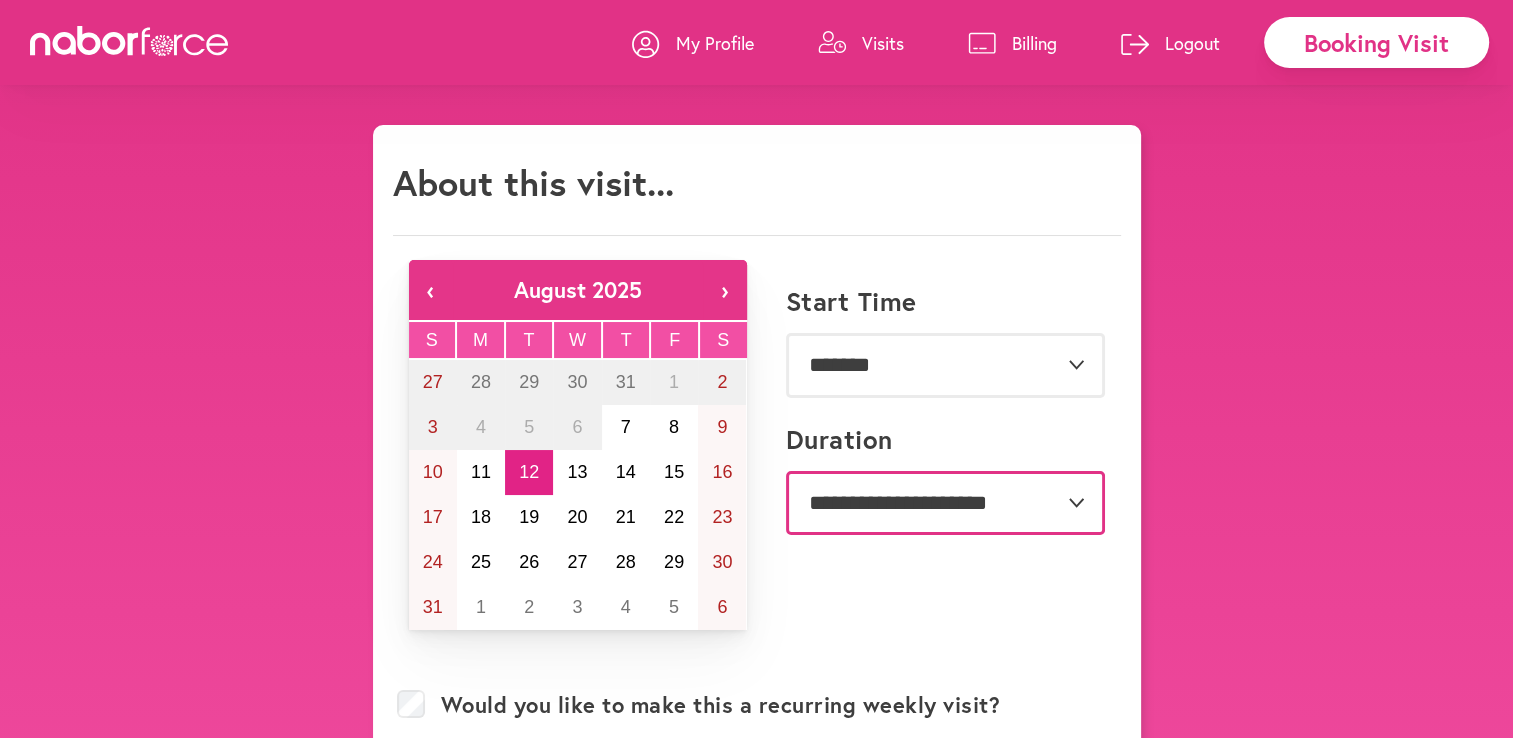 click on "**********" at bounding box center [945, 503] 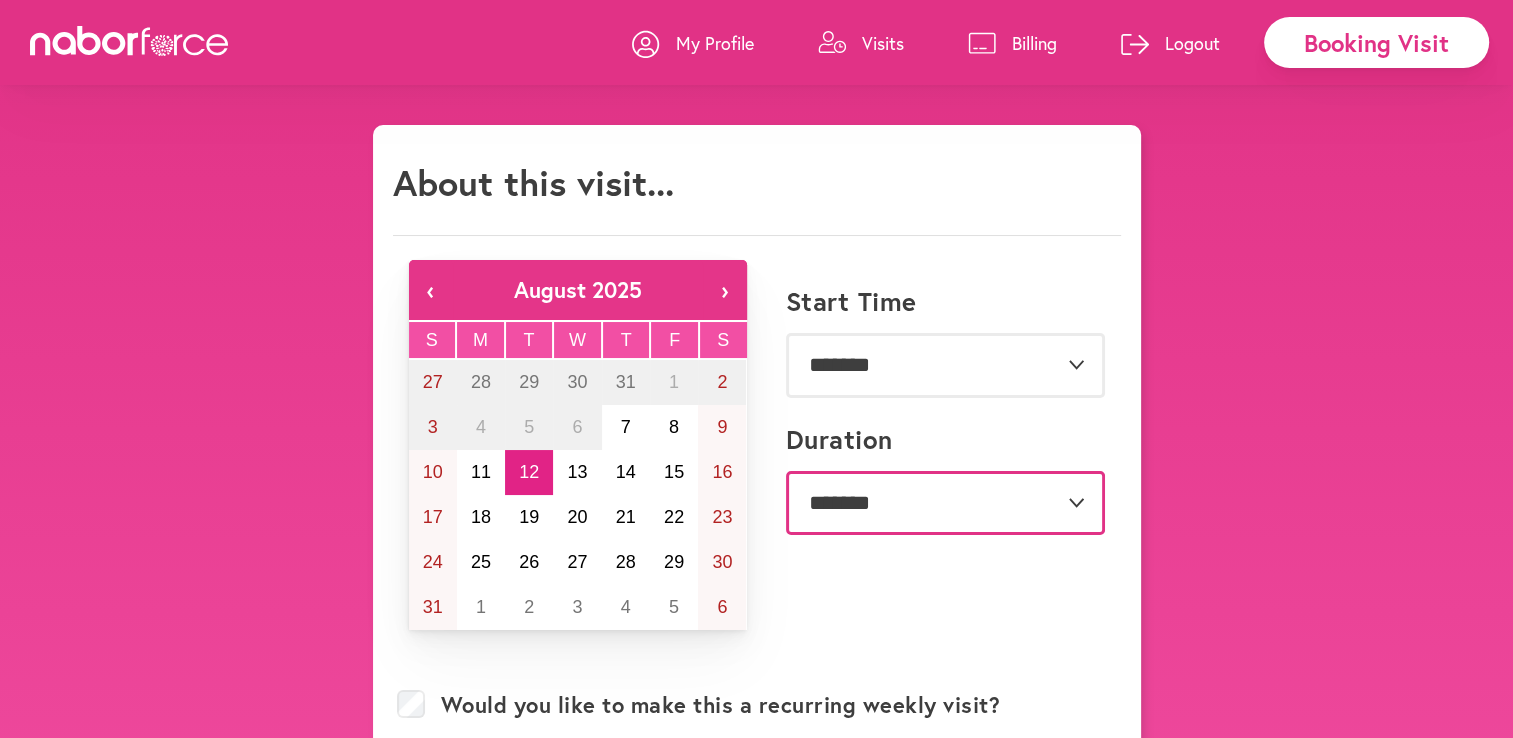 click on "**********" at bounding box center [945, 503] 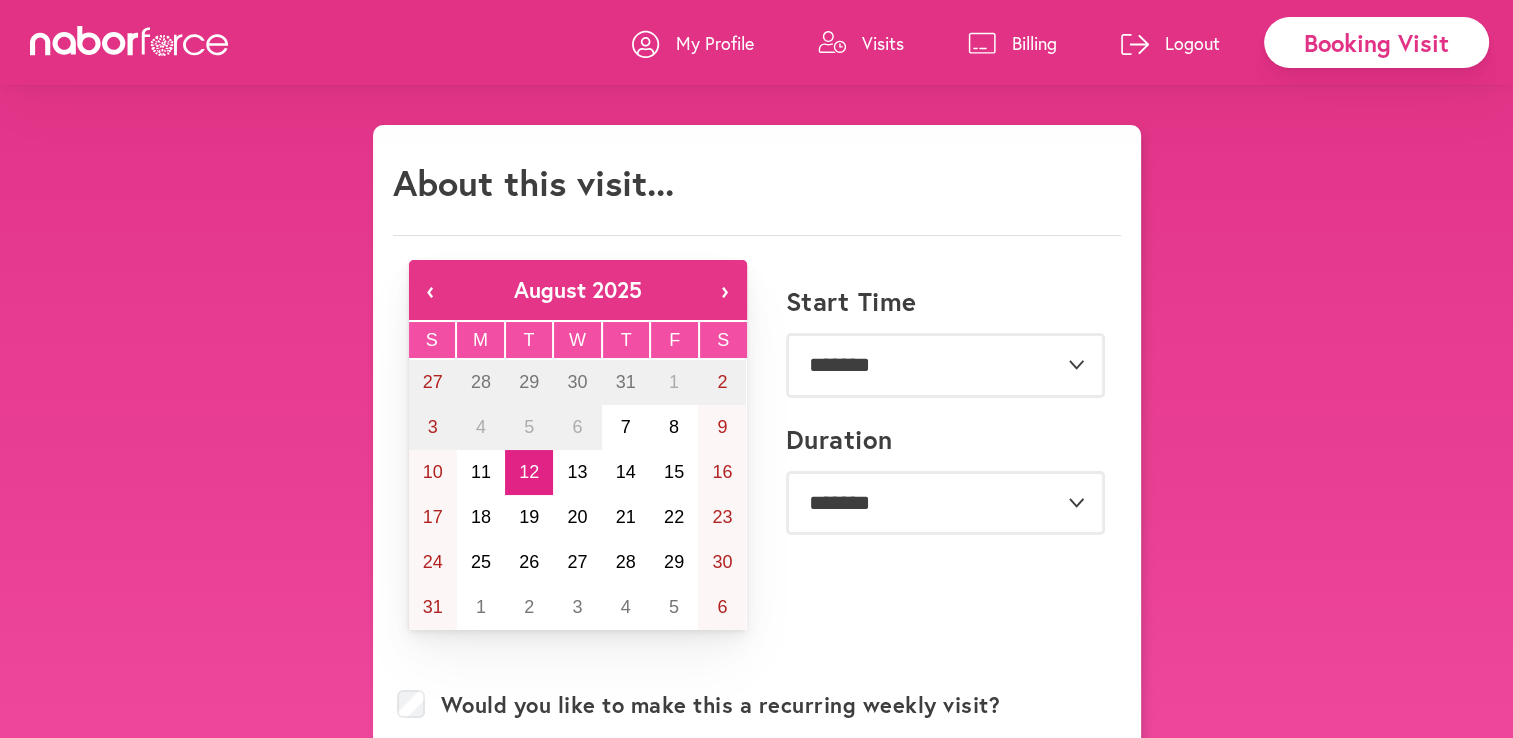 click on "Address LT102 [CITY]" at bounding box center (756, 969) 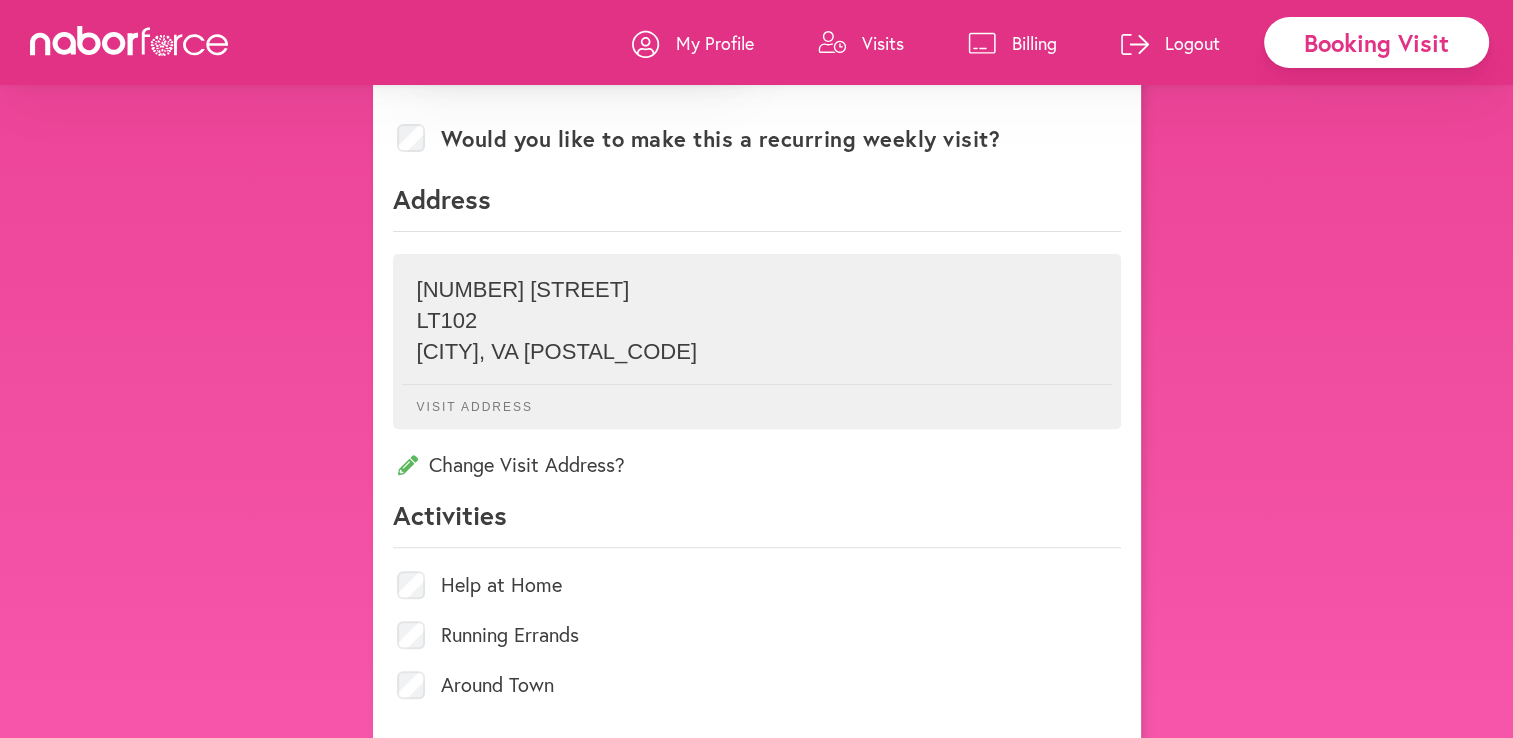 scroll, scrollTop: 700, scrollLeft: 0, axis: vertical 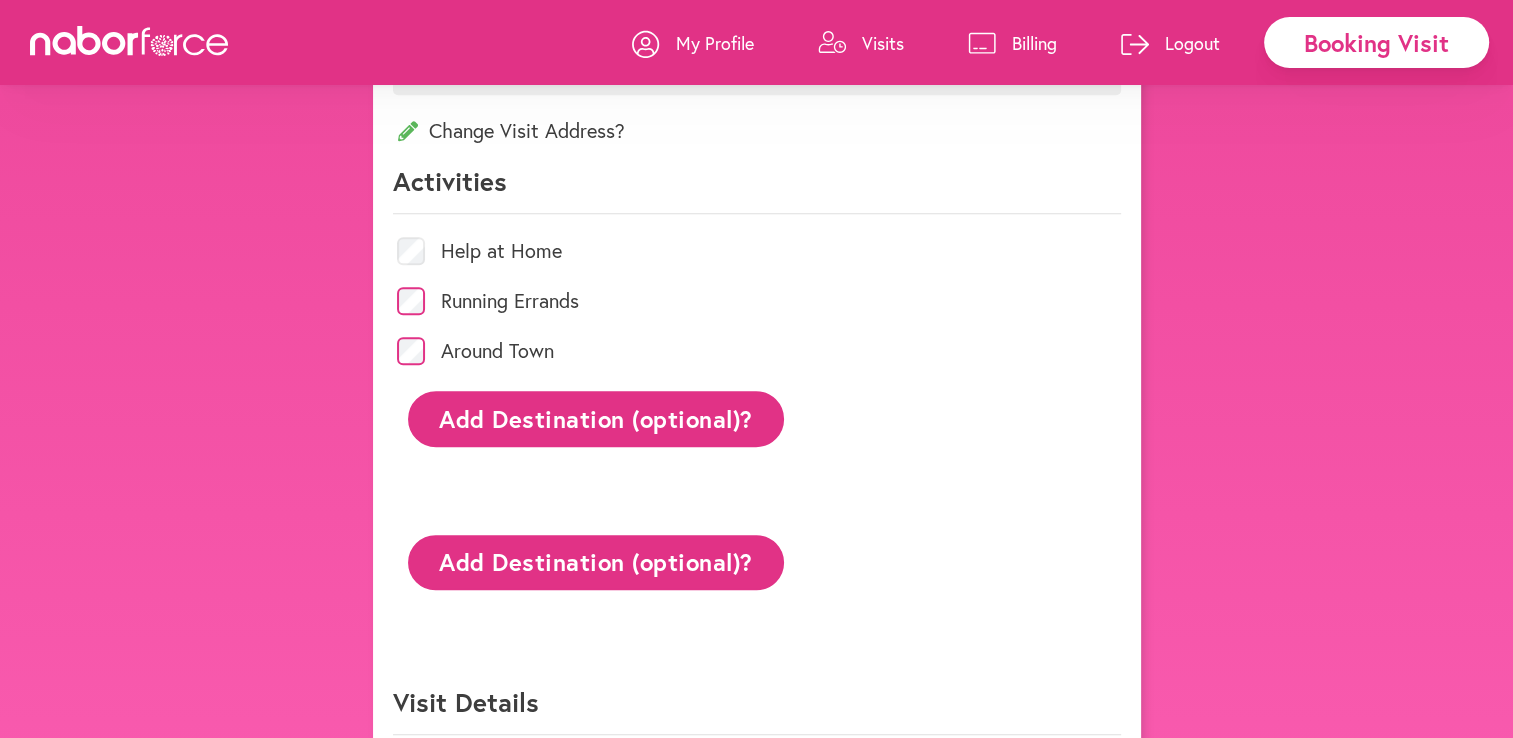 click on "Add Destination (optional)?" 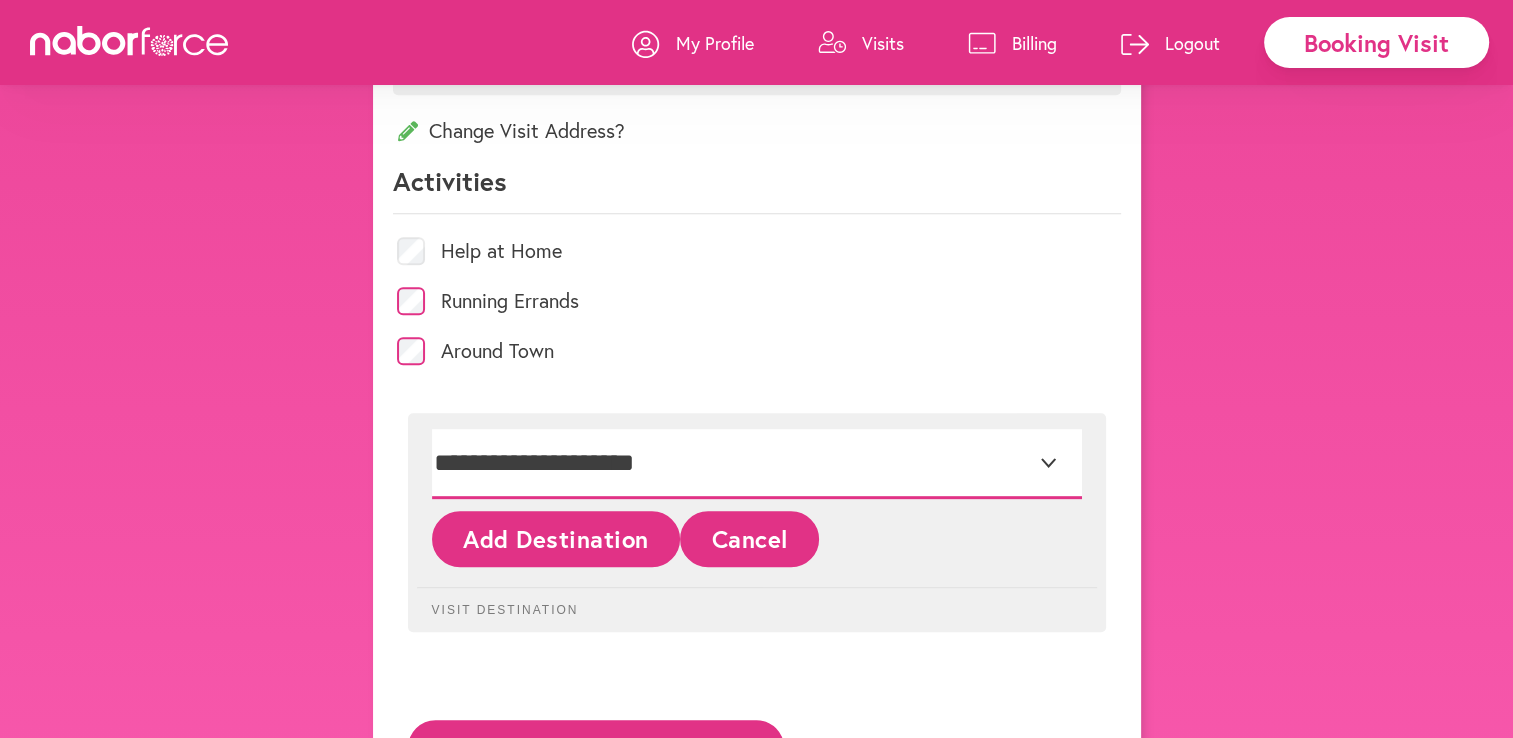 click on "**********" at bounding box center [757, 464] 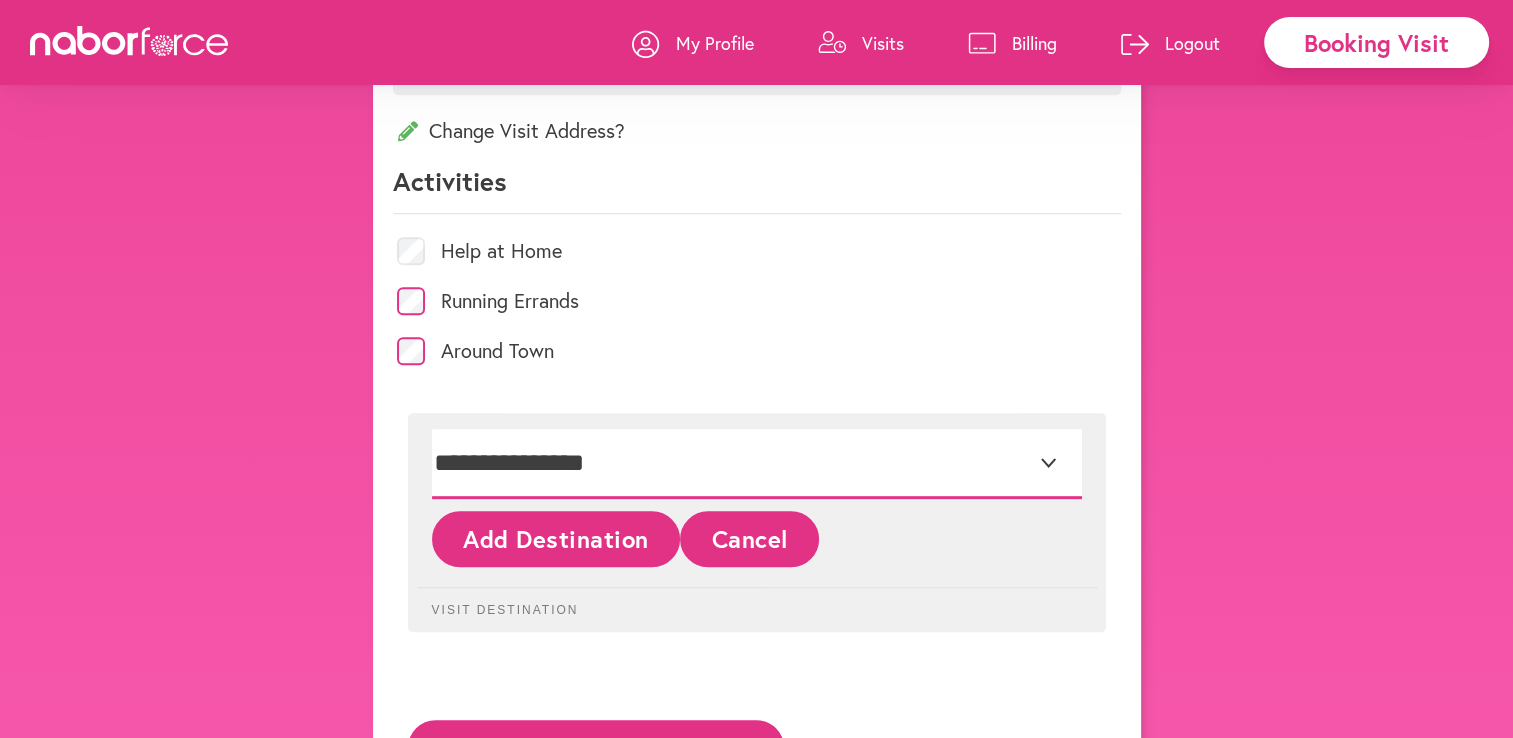 click on "**********" at bounding box center [757, 464] 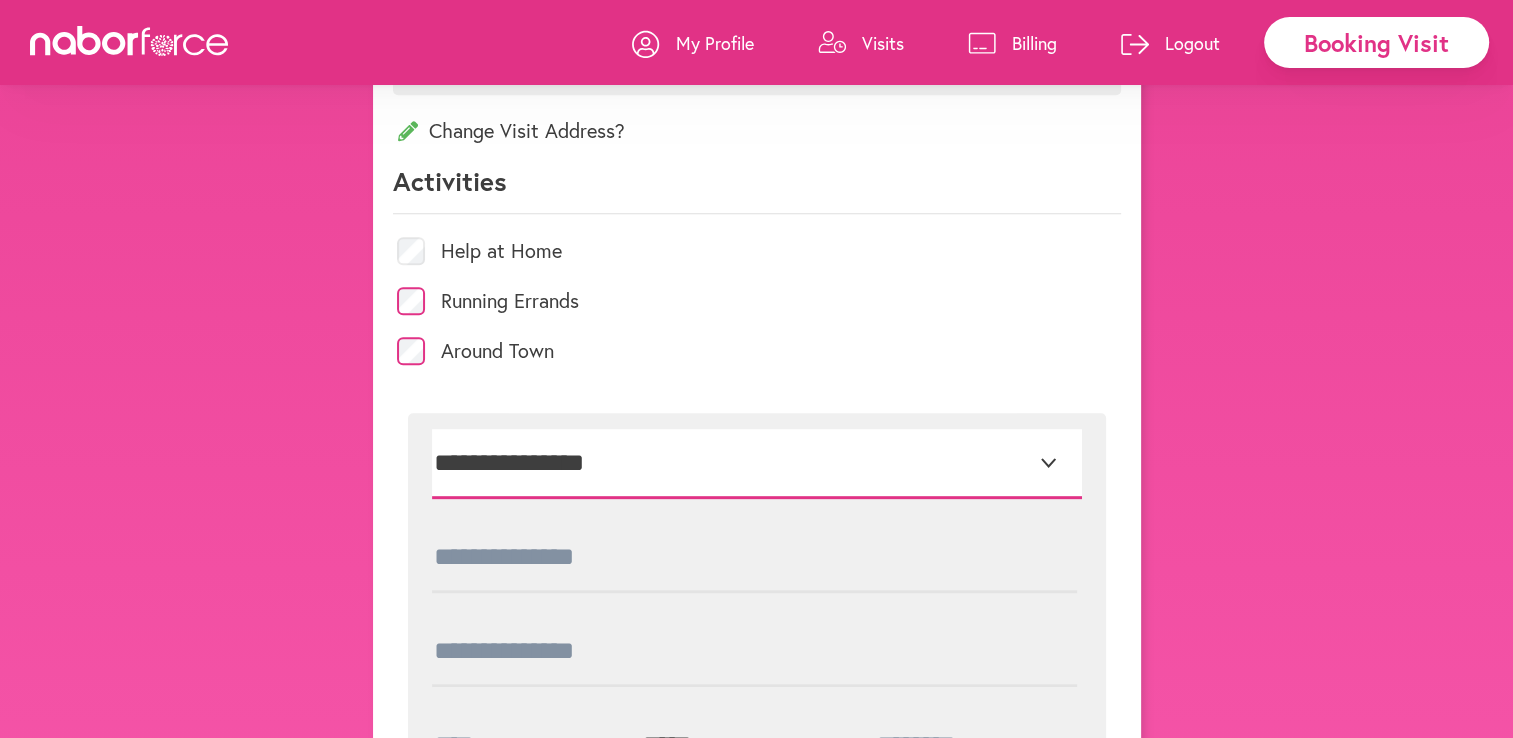 click on "**********" at bounding box center (757, 464) 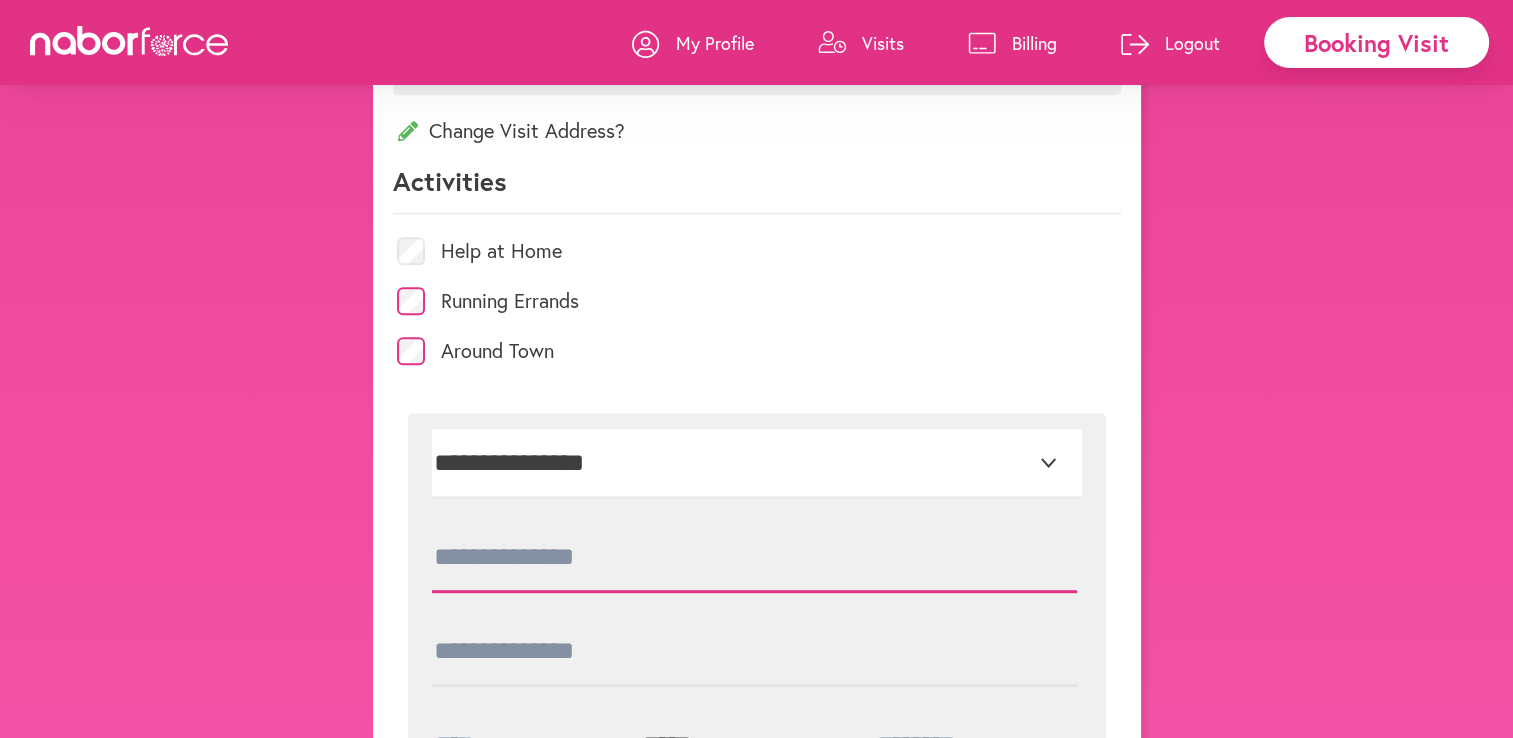 click at bounding box center (754, 558) 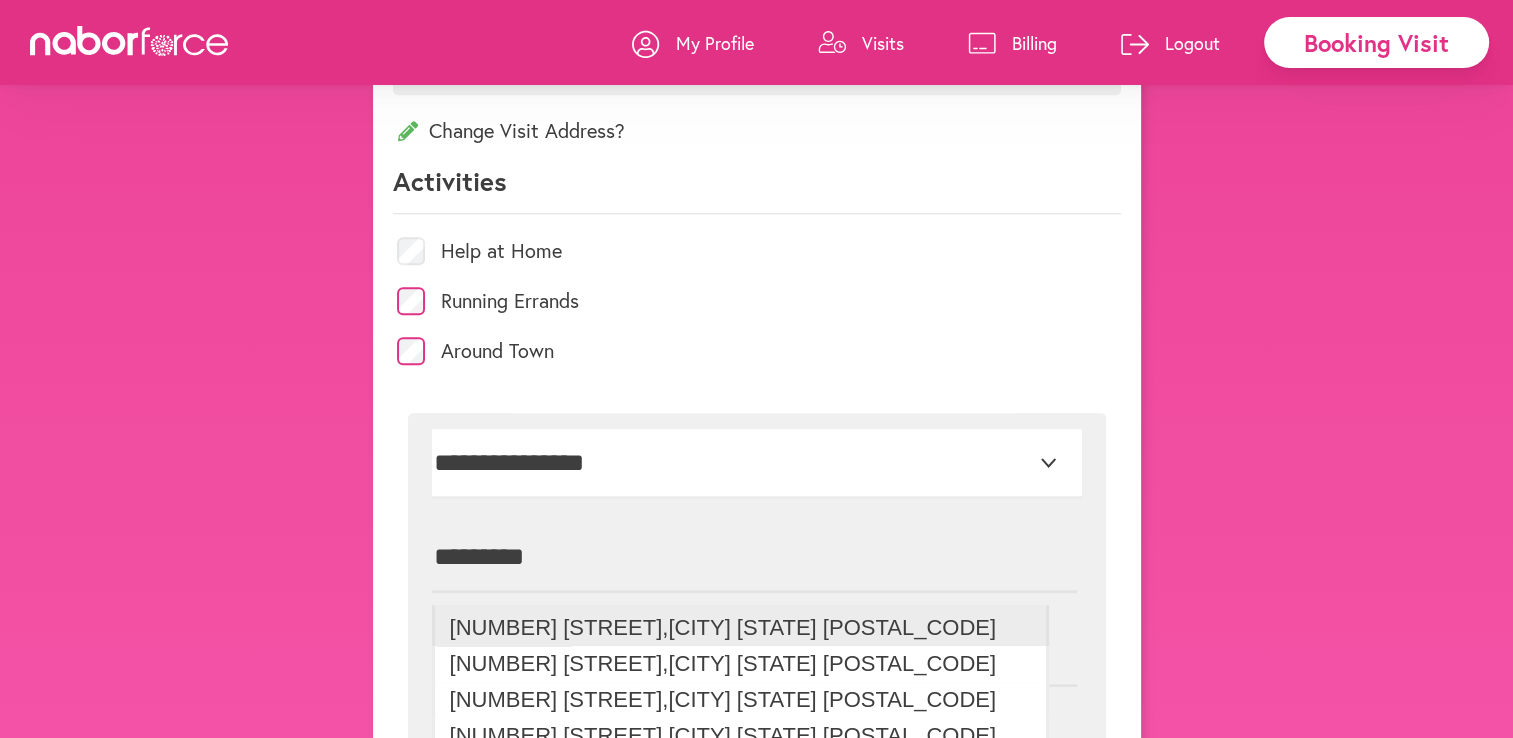 type on "**********" 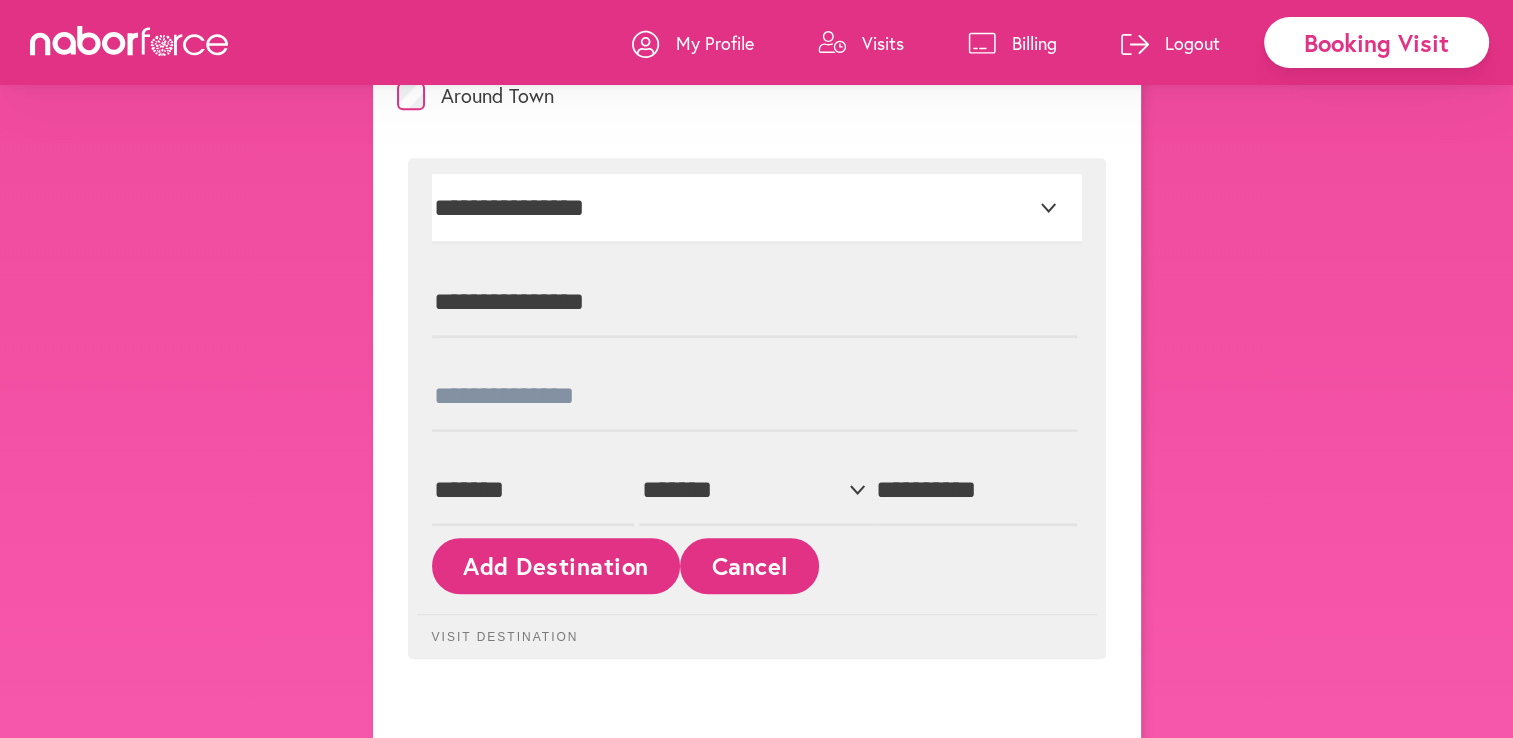 scroll, scrollTop: 1200, scrollLeft: 0, axis: vertical 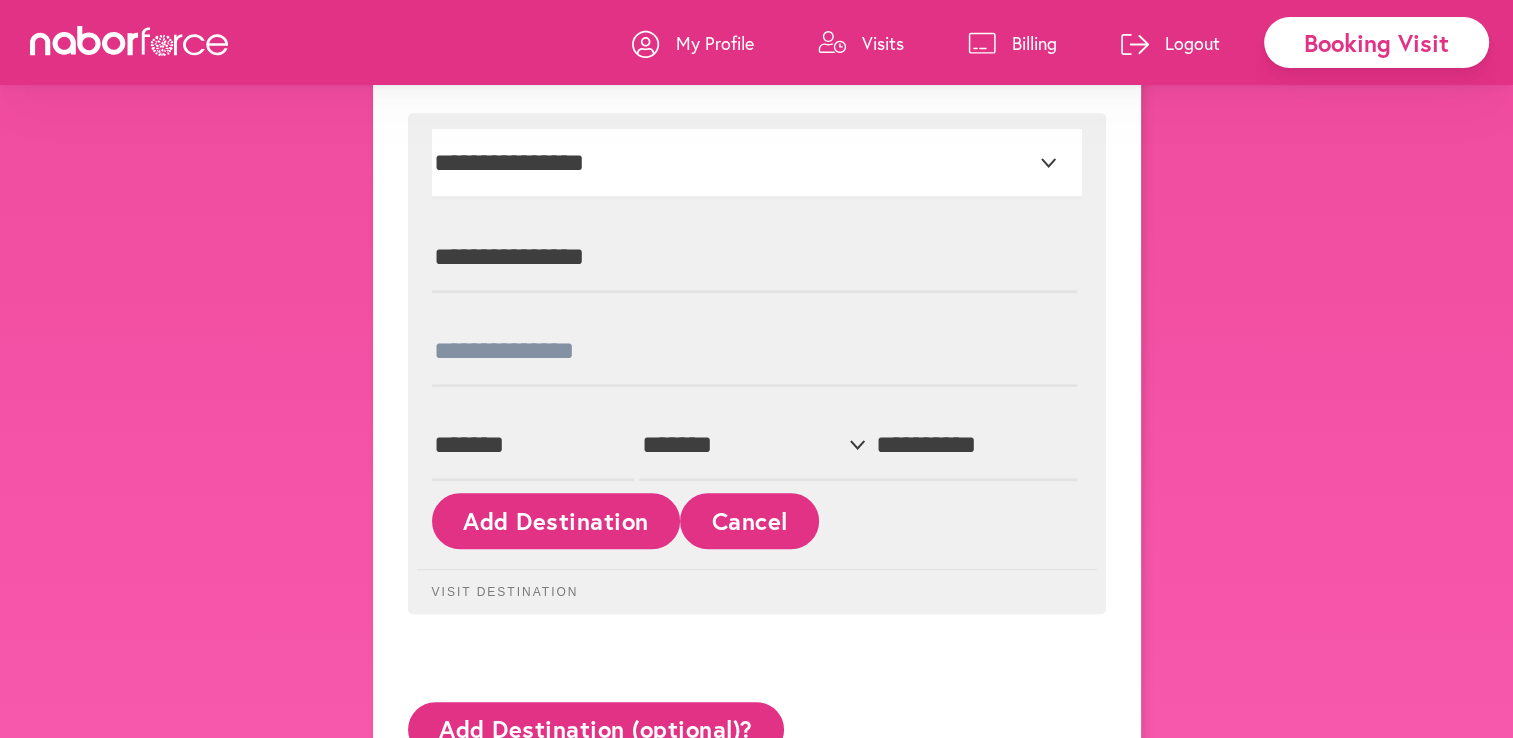 click on "Add Destination" at bounding box center (556, 520) 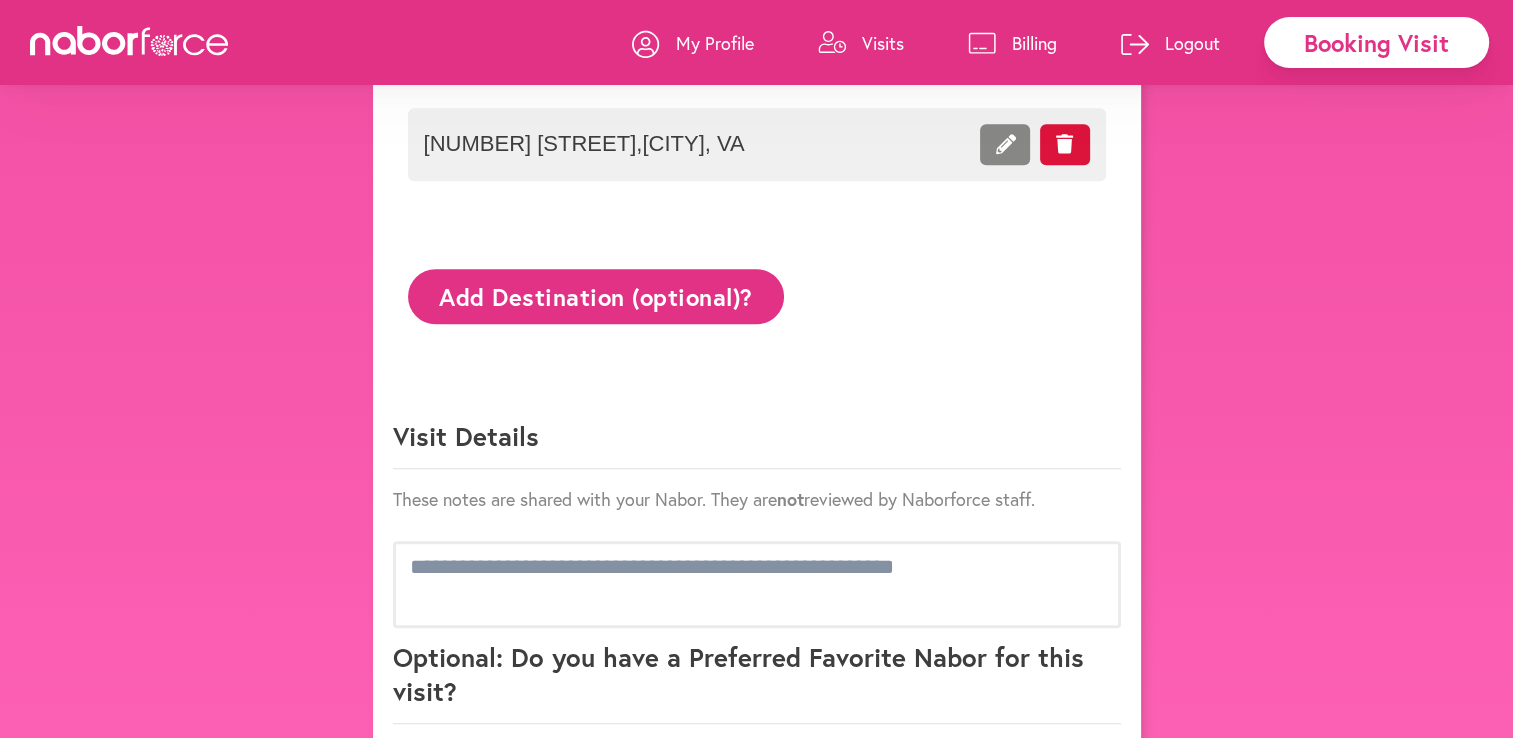 scroll, scrollTop: 1300, scrollLeft: 0, axis: vertical 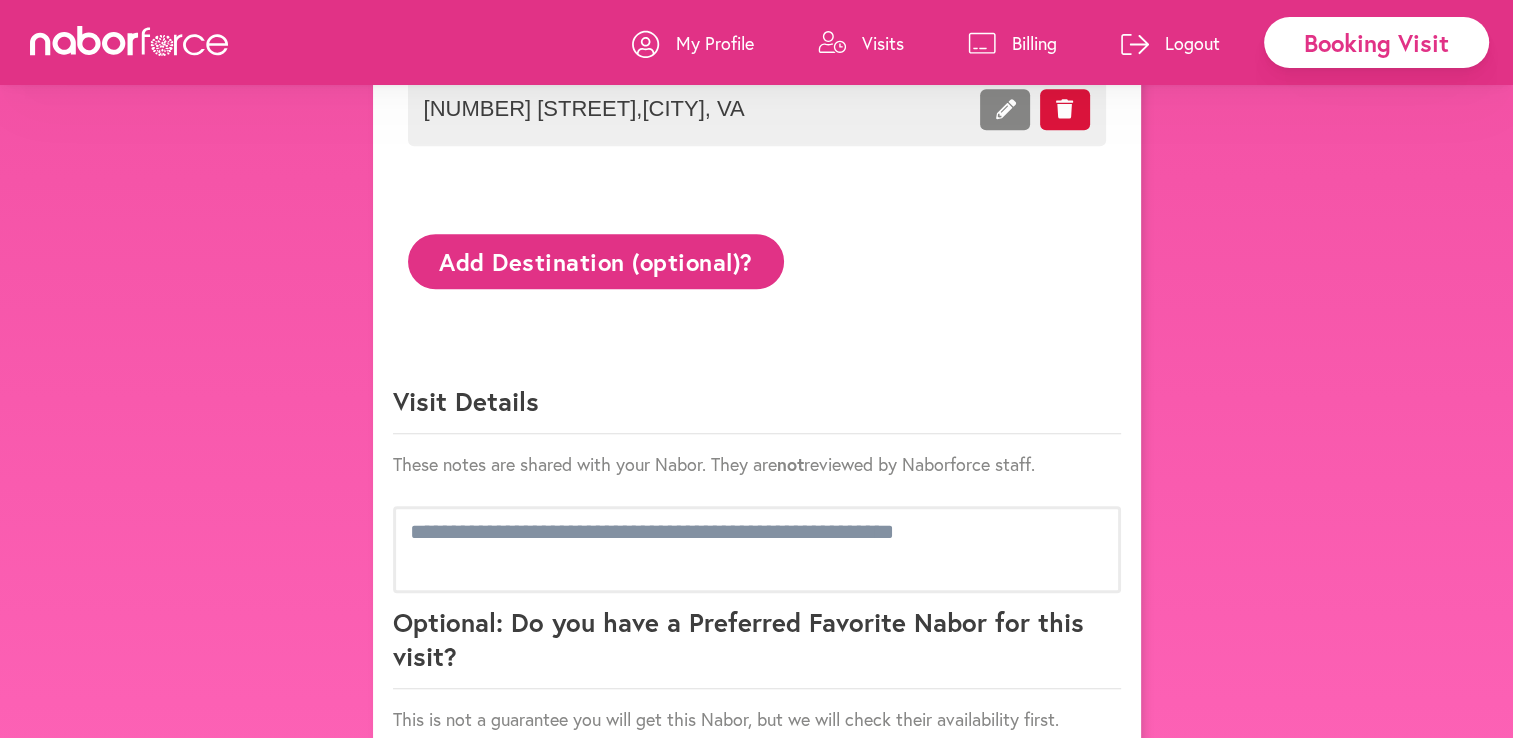 click on "These notes are shared with your Nabor. They are not reviewed by Naborforce staff." 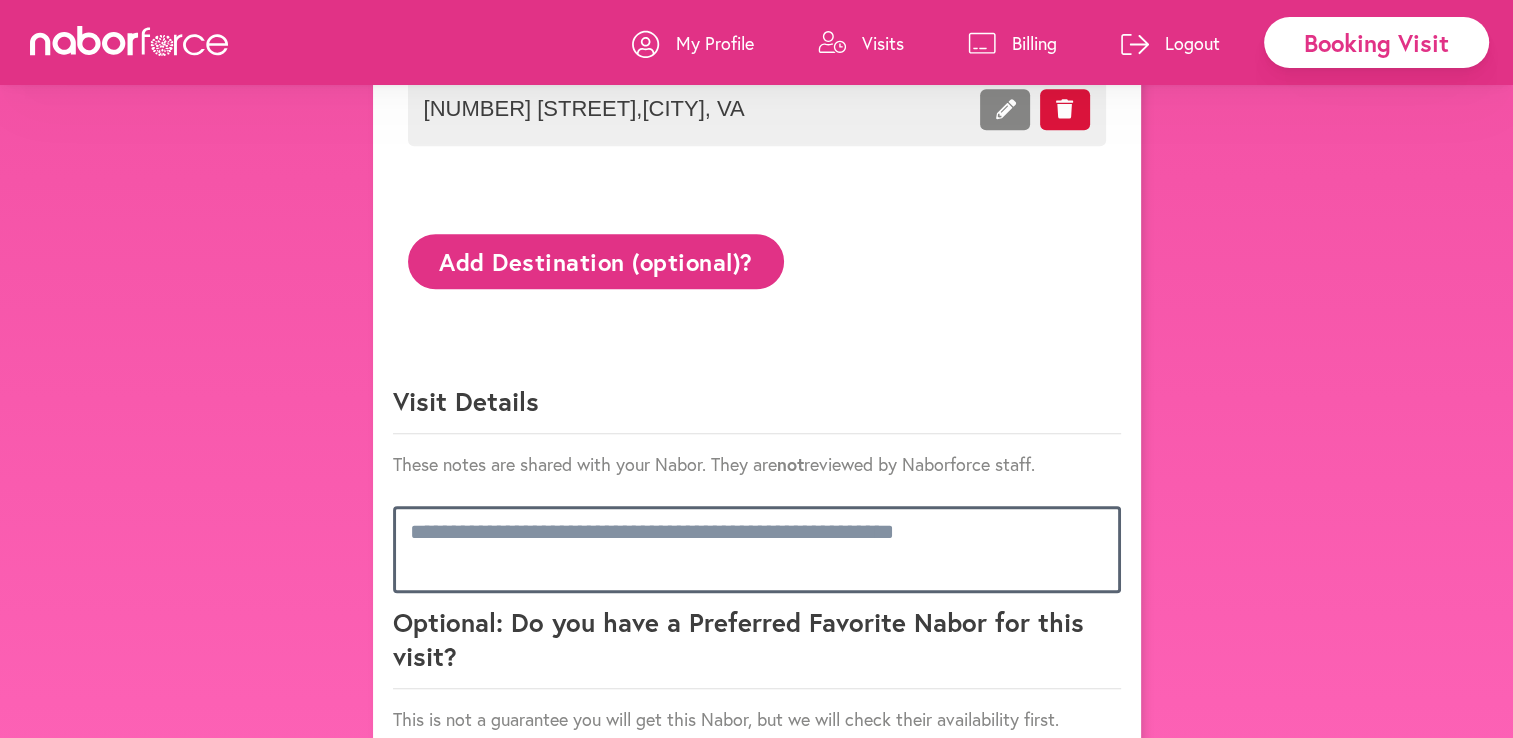 click at bounding box center (757, 549) 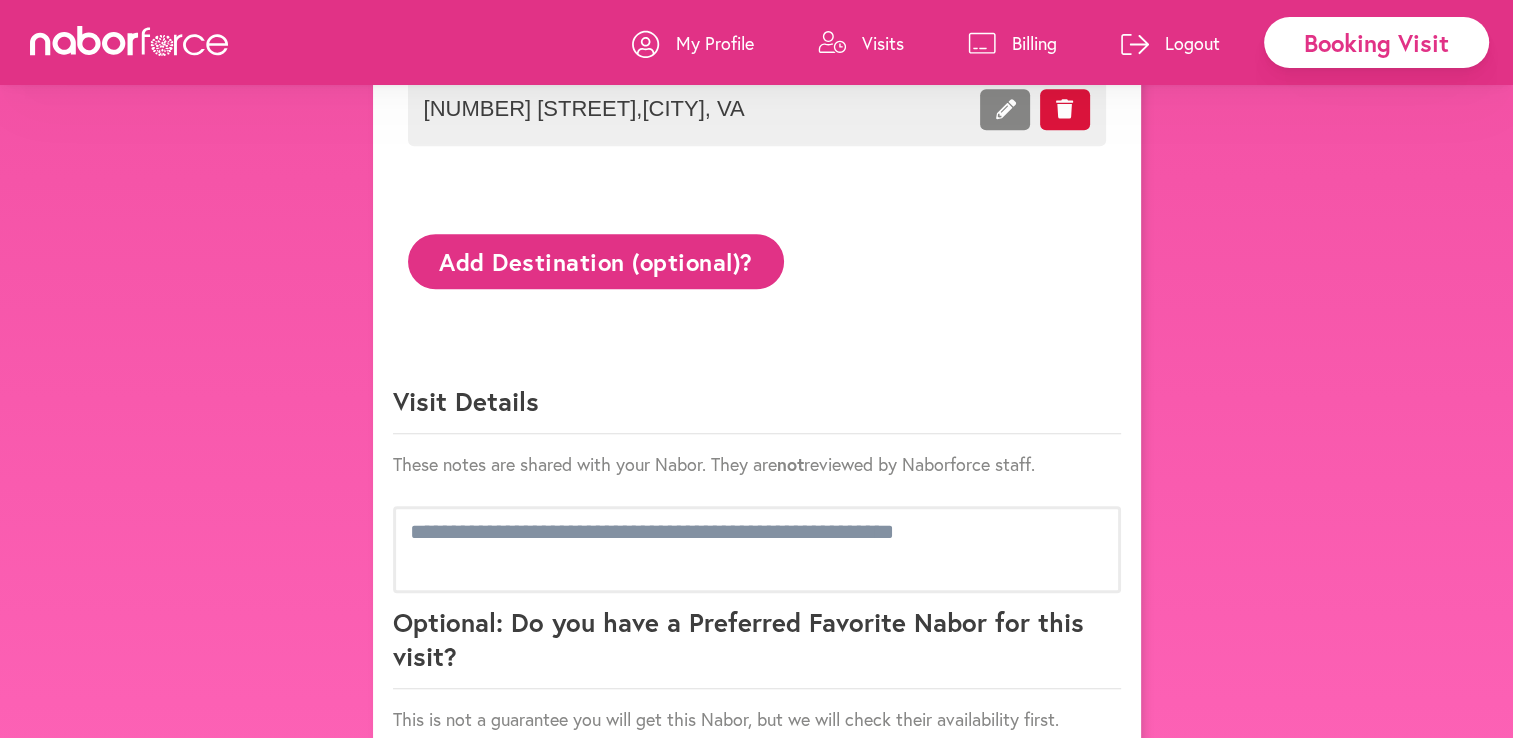 click on "These notes are shared with your Nabor. They are not reviewed by Naborforce staff." 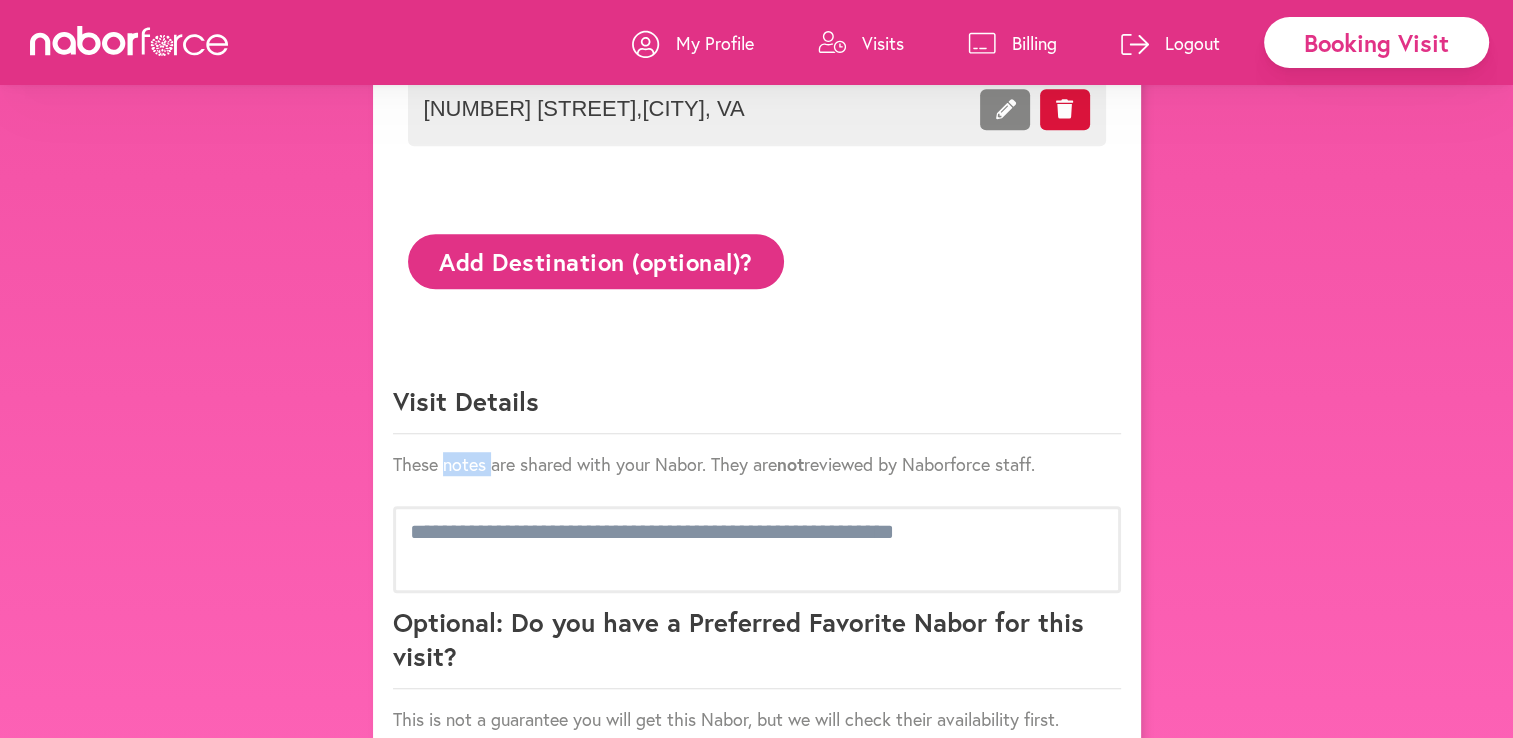 click on "These notes are shared with your Nabor. They are not reviewed by Naborforce staff." 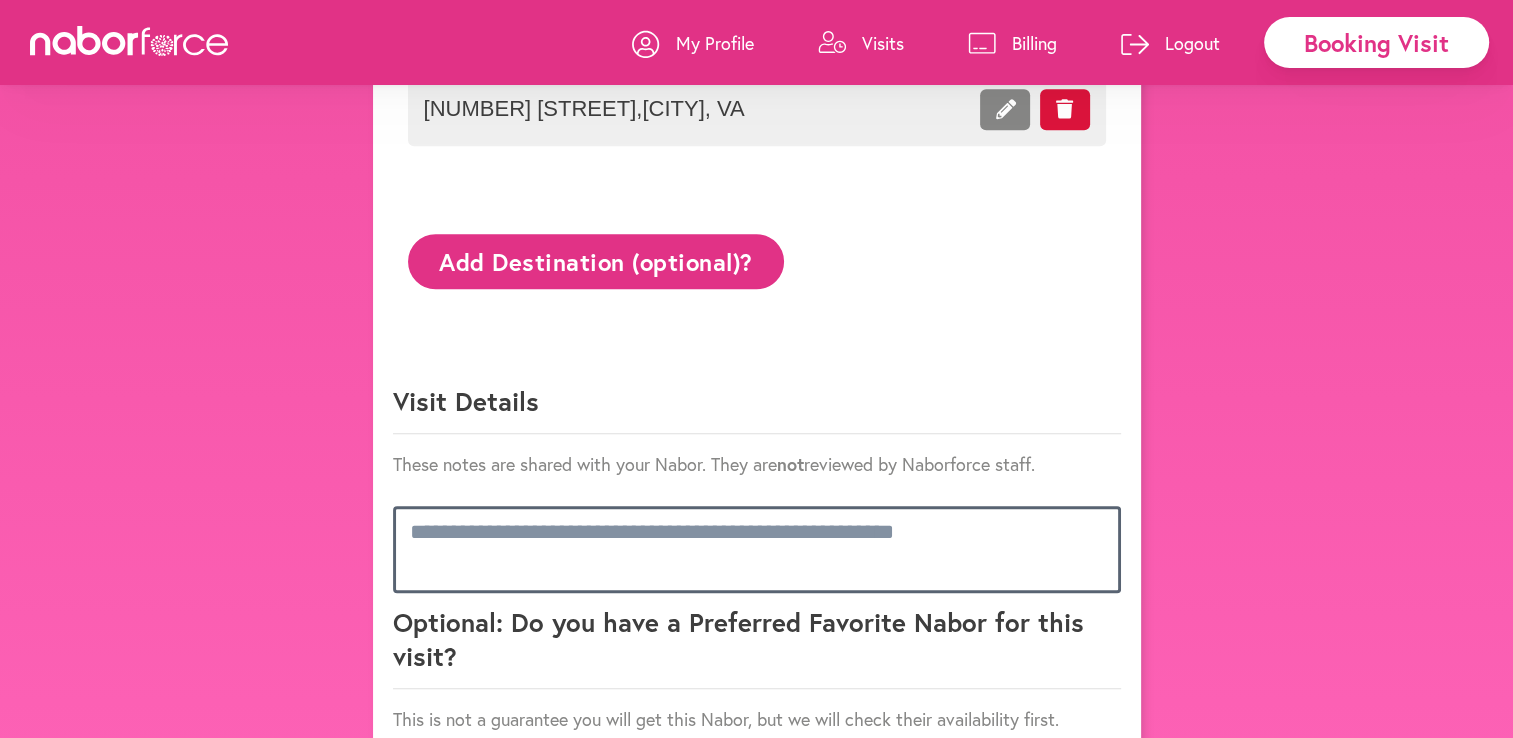 drag, startPoint x: 470, startPoint y: 460, endPoint x: 479, endPoint y: 526, distance: 66.61081 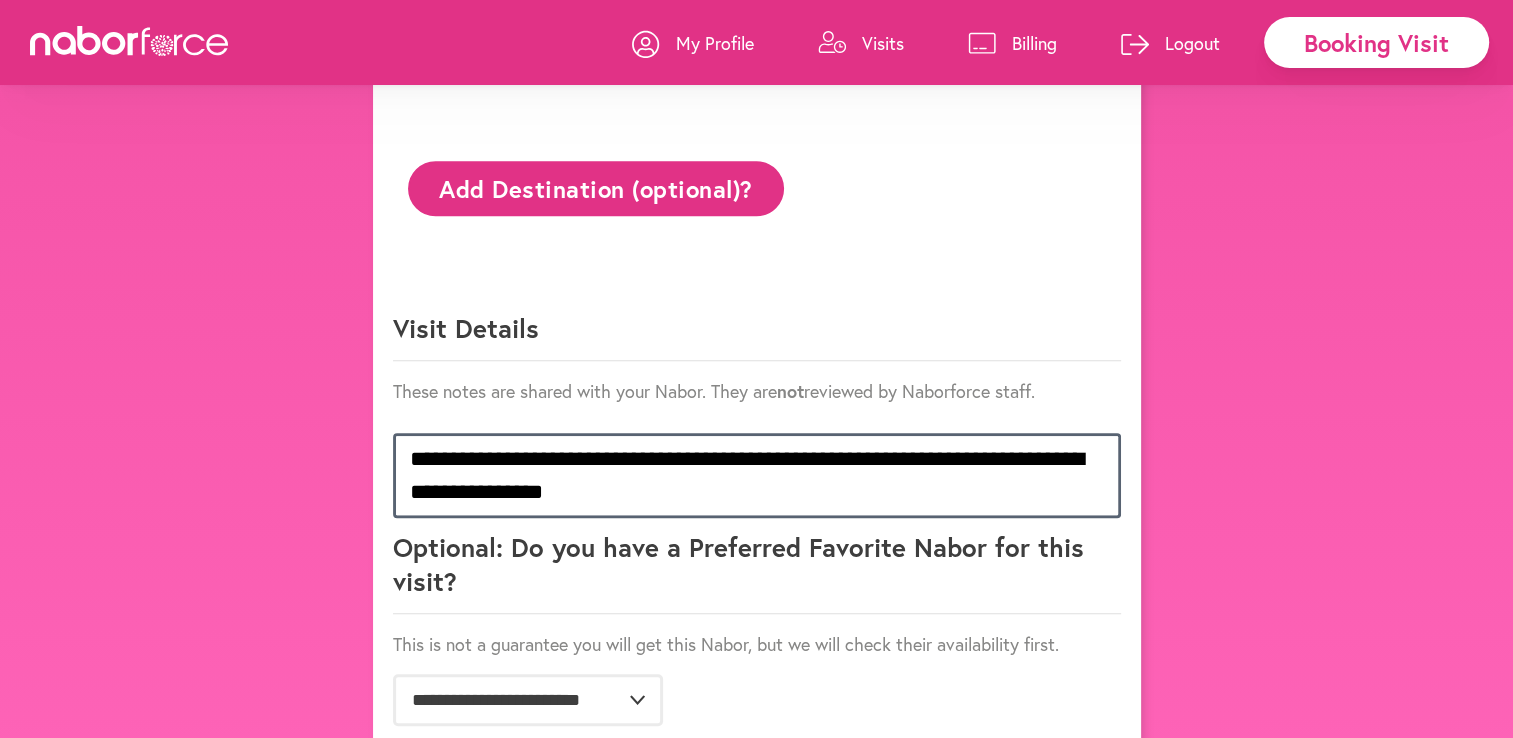scroll, scrollTop: 1472, scrollLeft: 0, axis: vertical 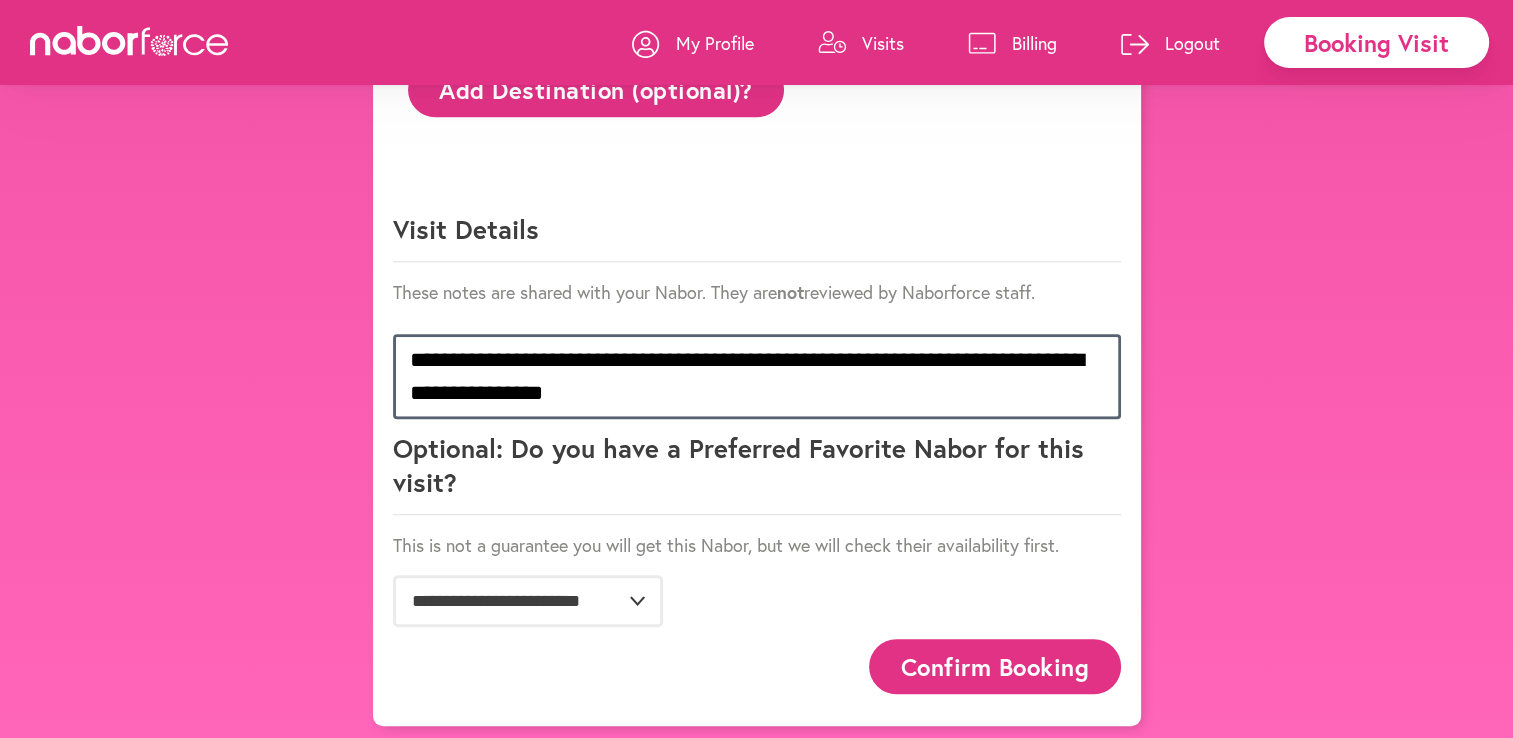 type on "**********" 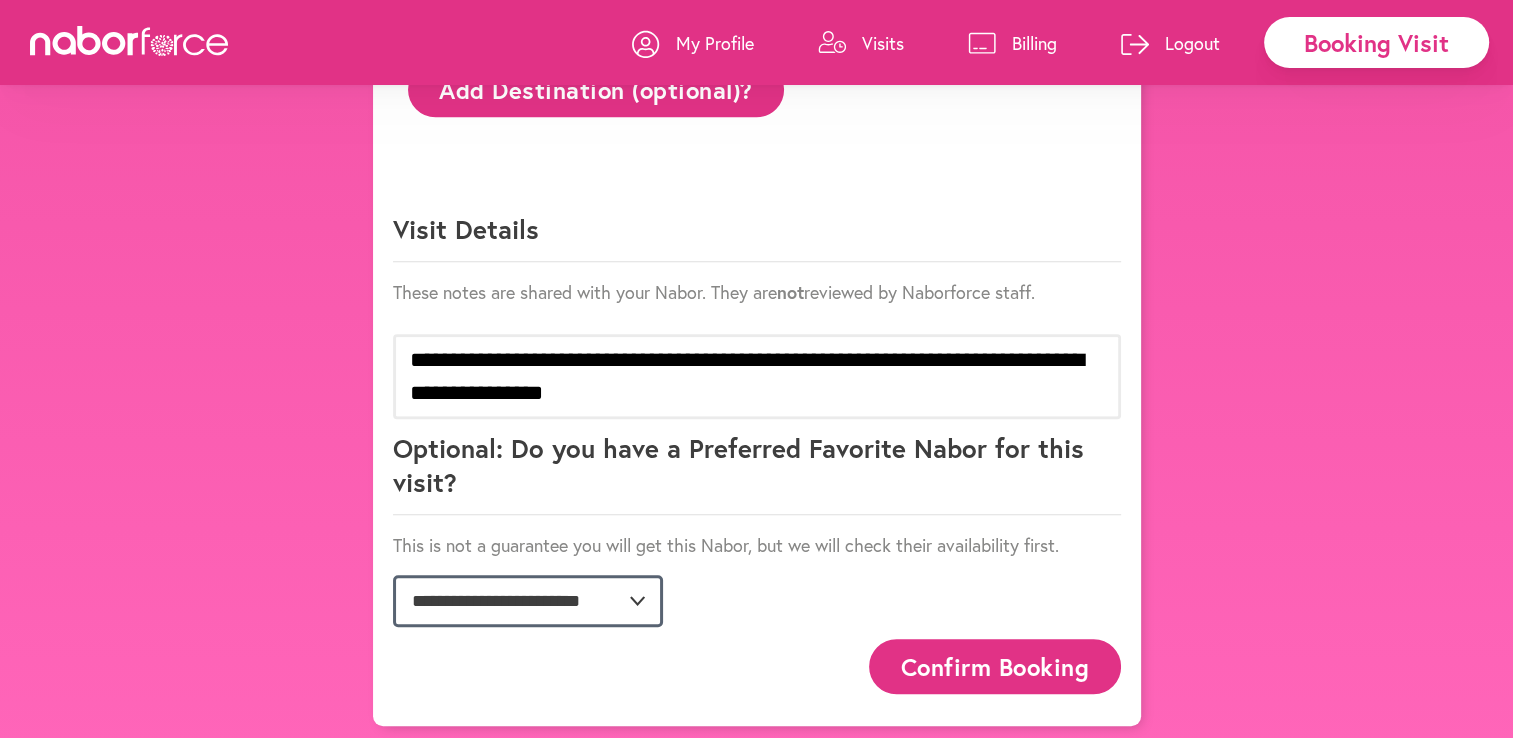 click on "**********" 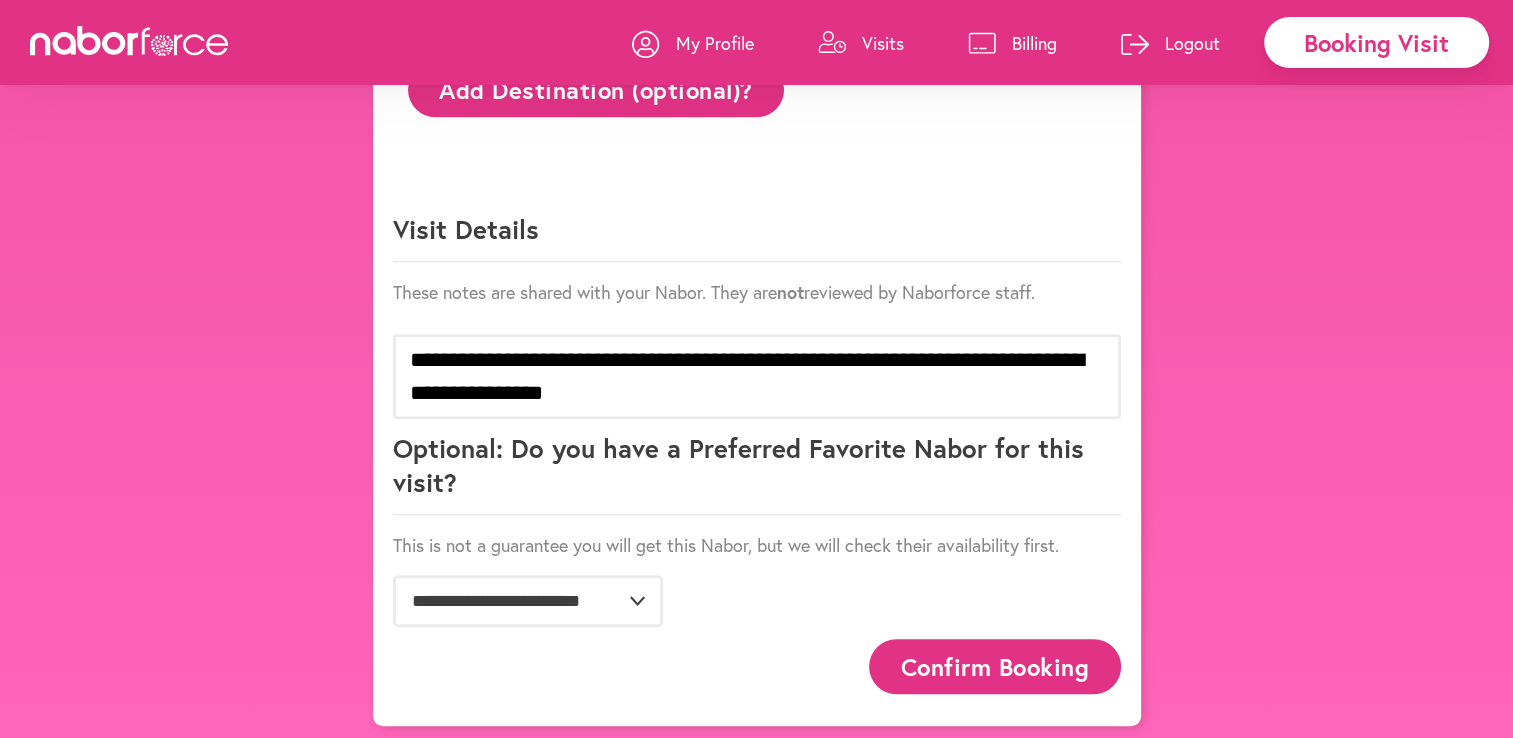click on "Confirm Booking" 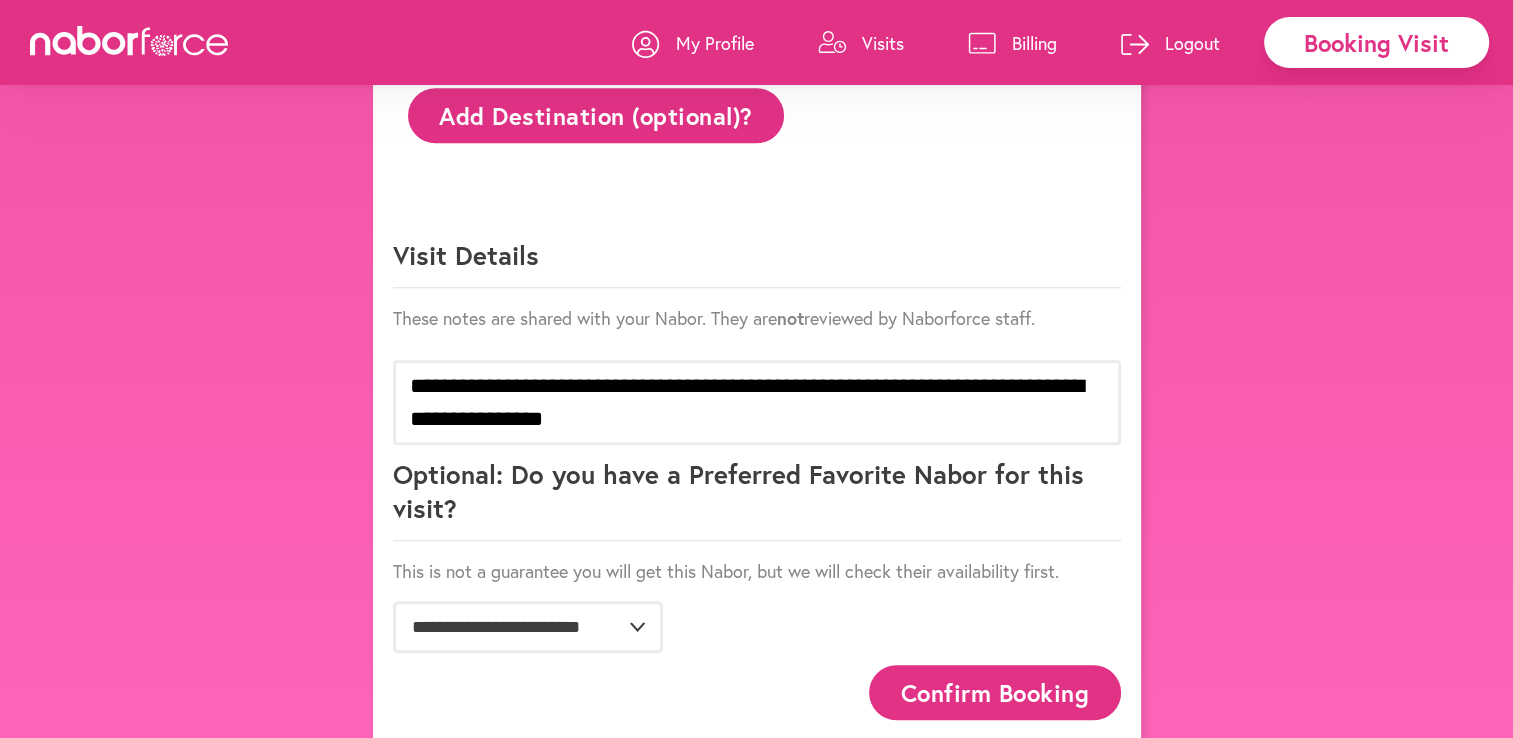 scroll, scrollTop: 1472, scrollLeft: 0, axis: vertical 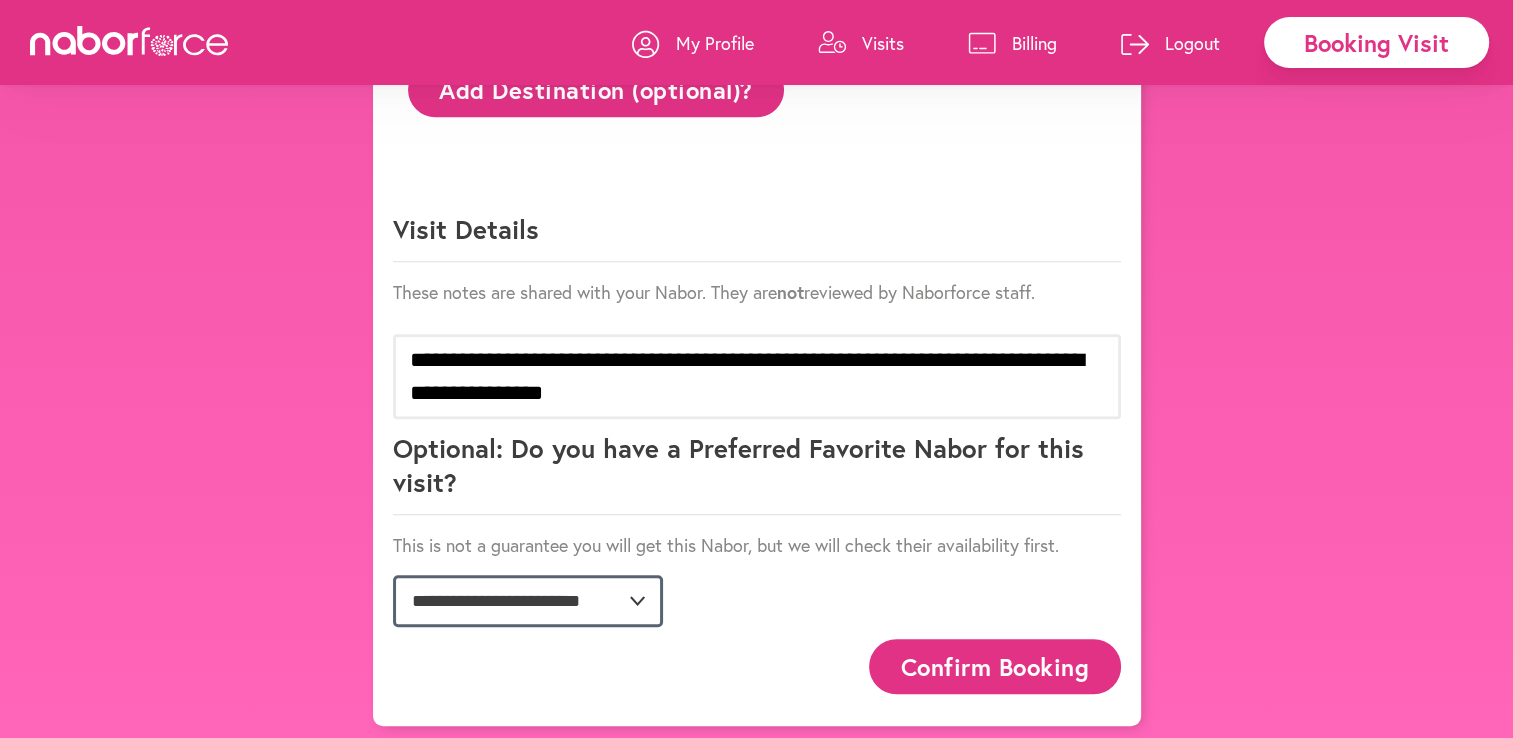 click on "**********" 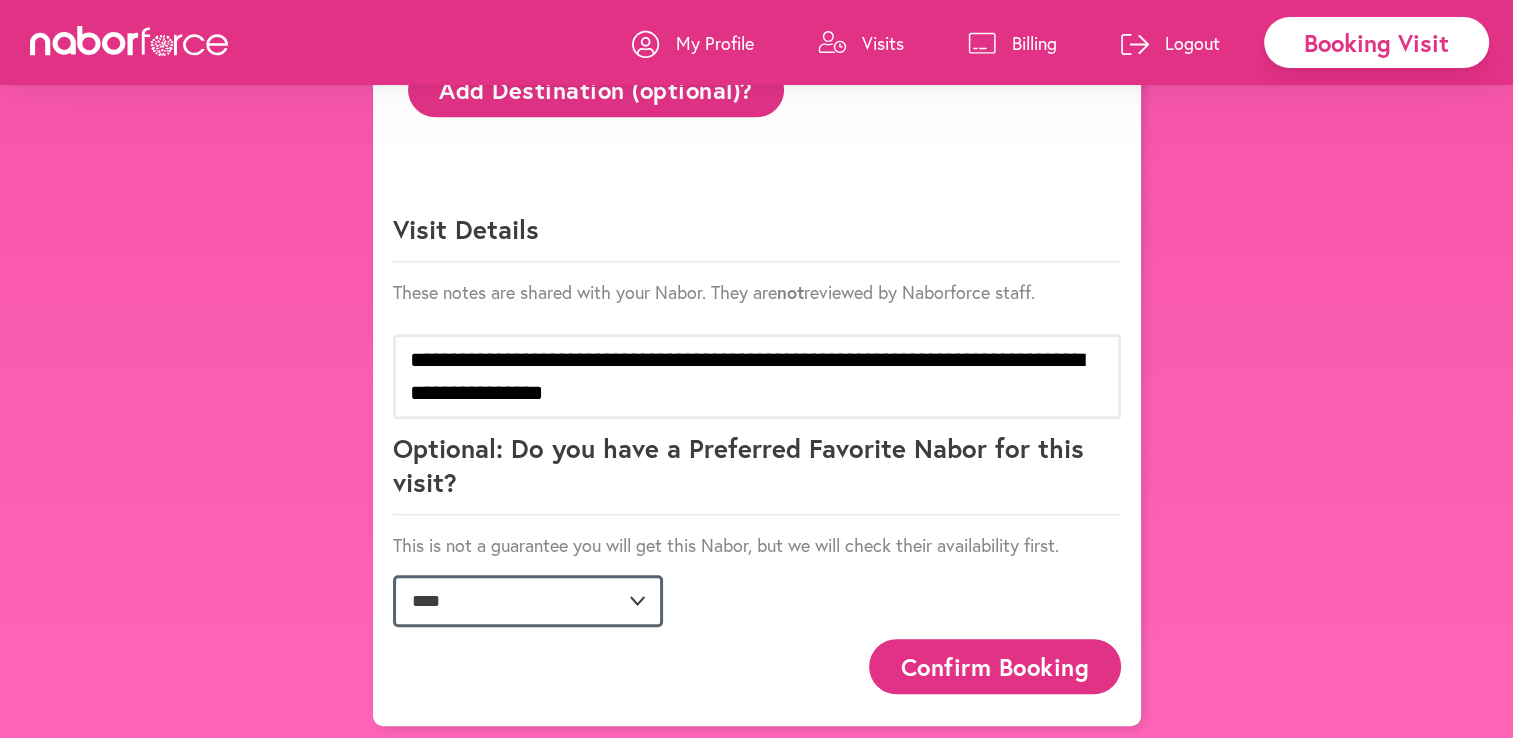 click on "**********" 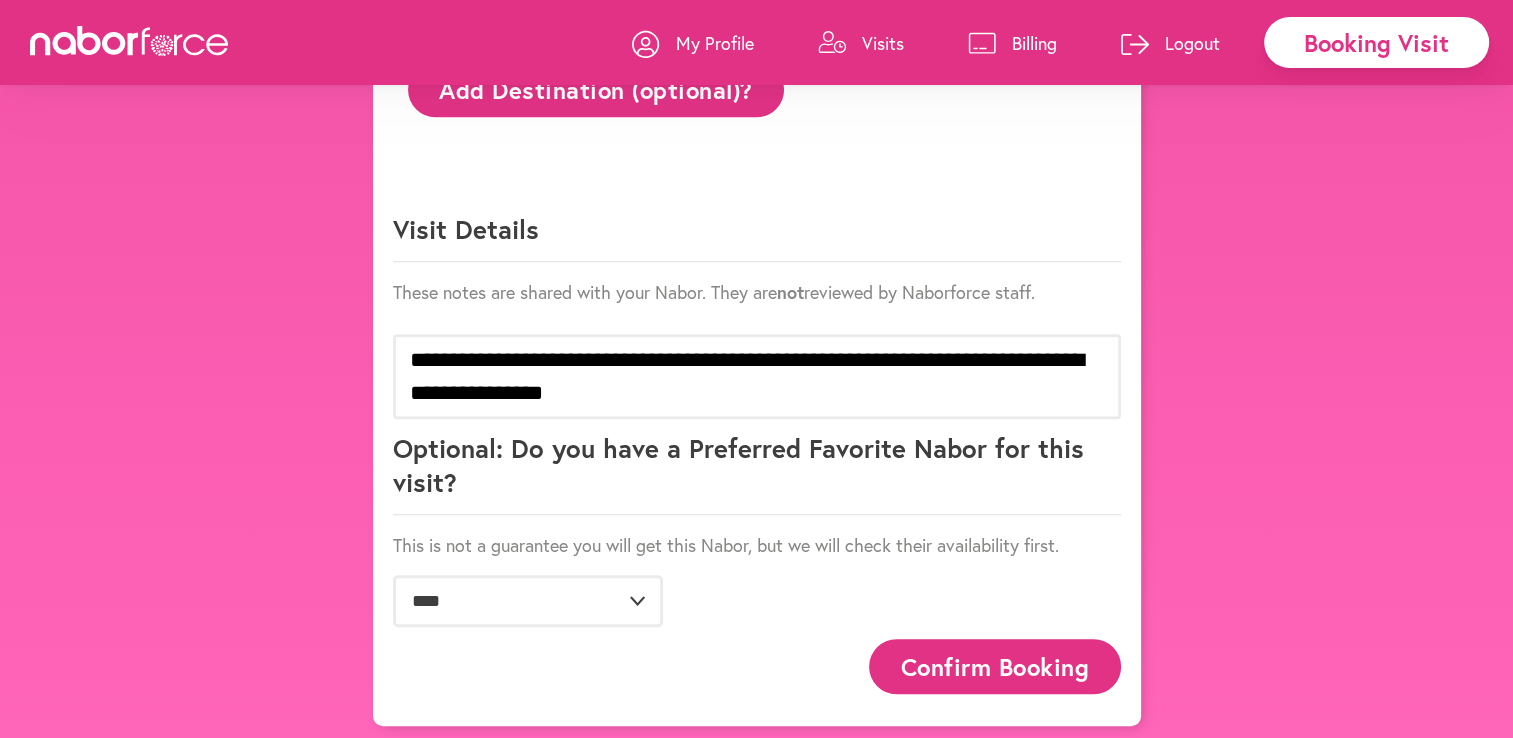click on "Confirm Booking" at bounding box center (995, 666) 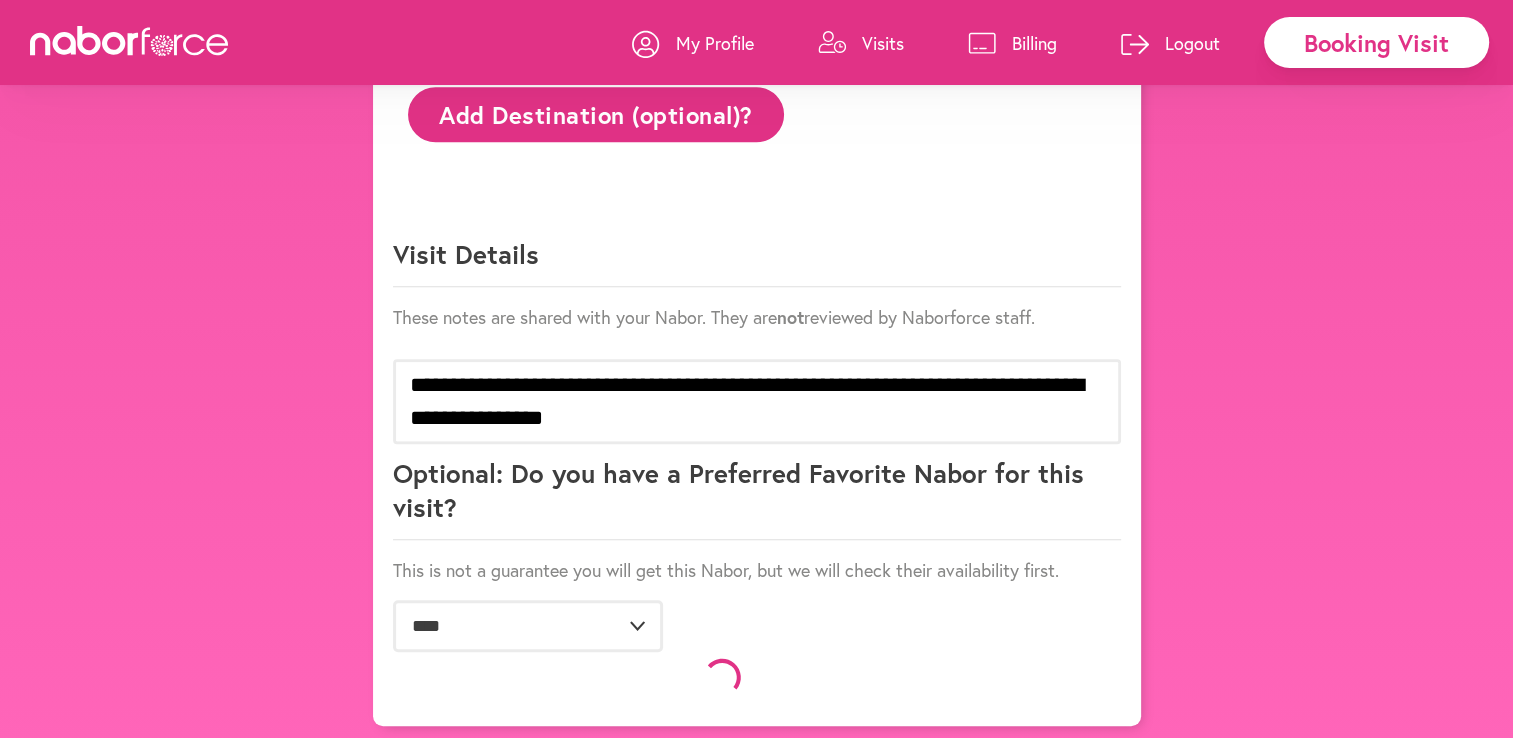 scroll, scrollTop: 1472, scrollLeft: 0, axis: vertical 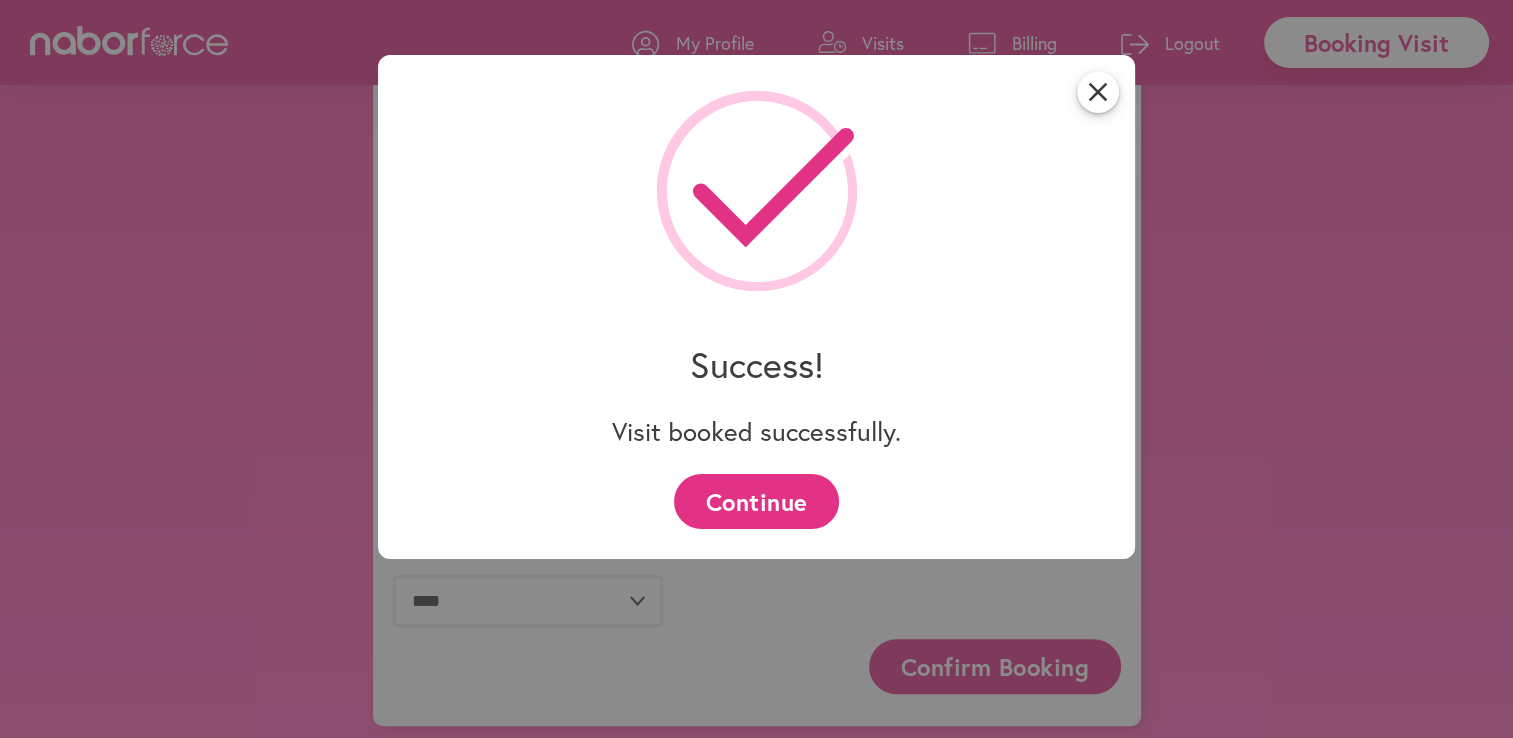 click on "Continue" at bounding box center [756, 501] 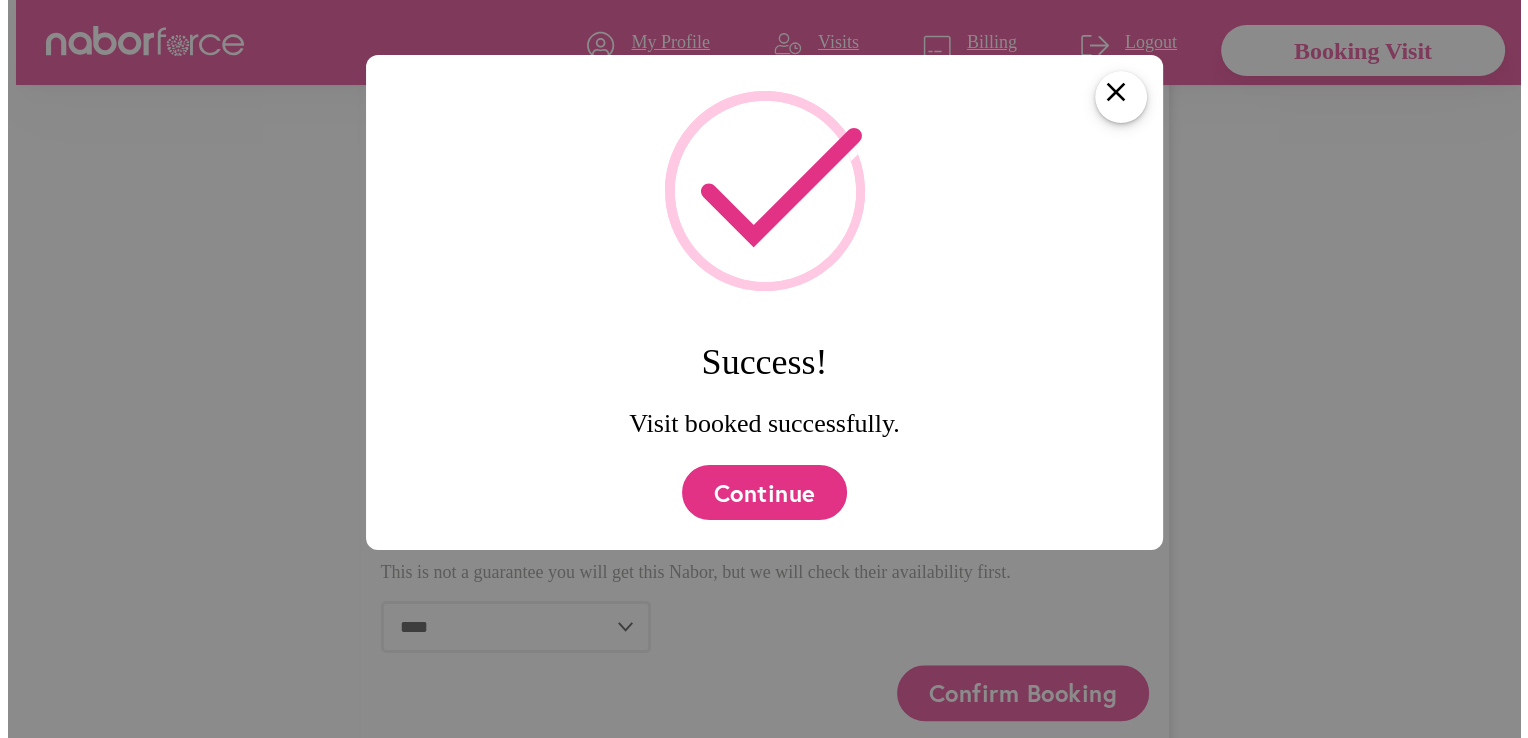 scroll, scrollTop: 0, scrollLeft: 0, axis: both 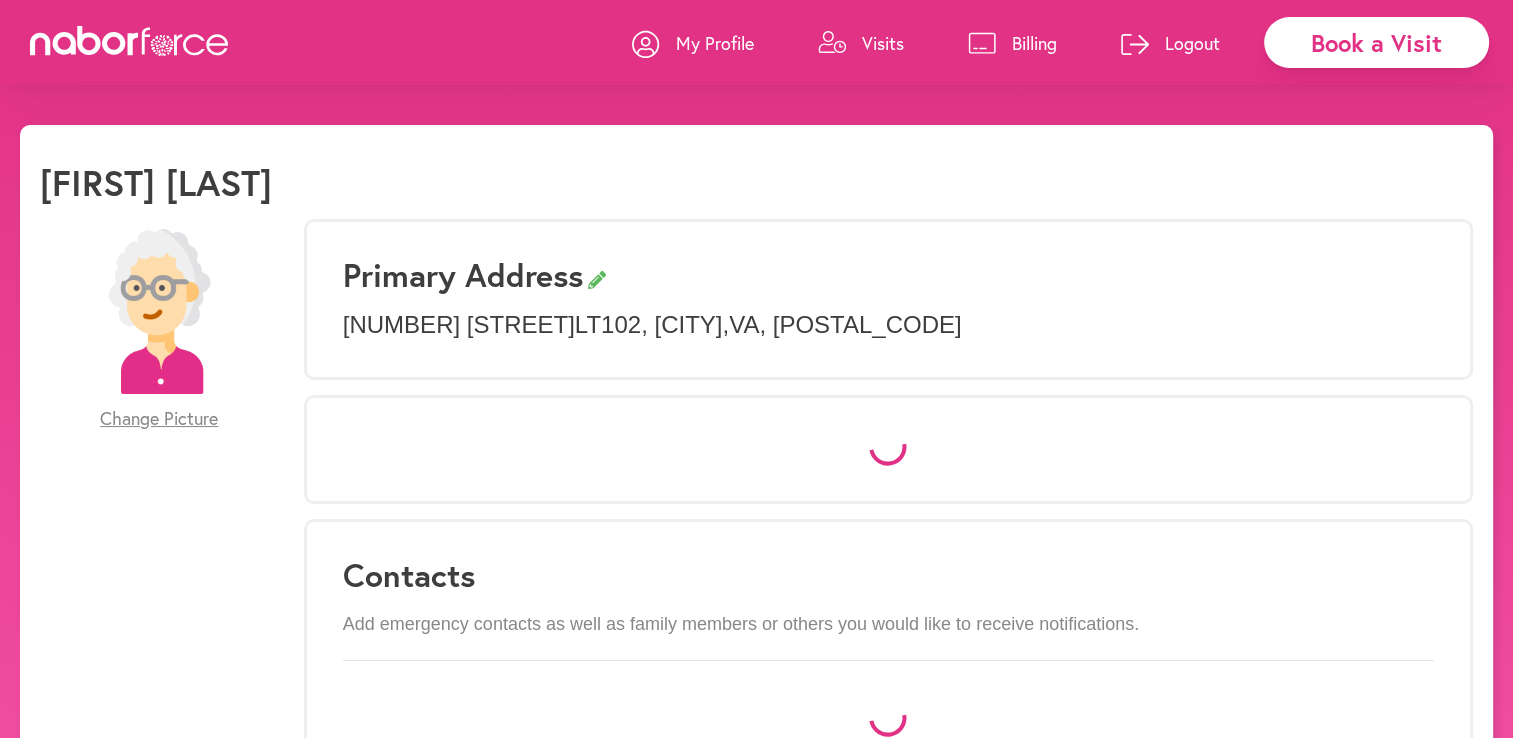 select on "*" 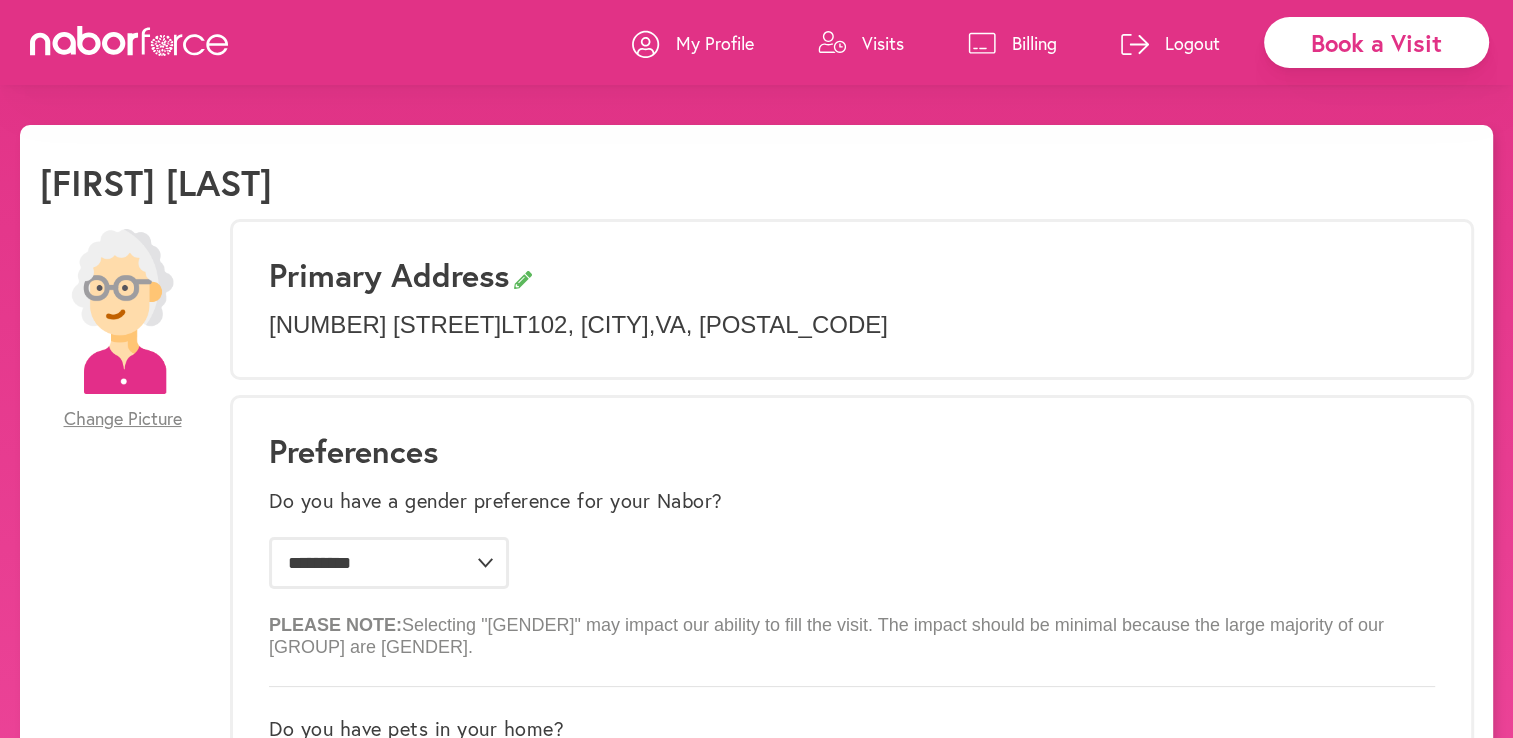 click on "Visits" at bounding box center (883, 43) 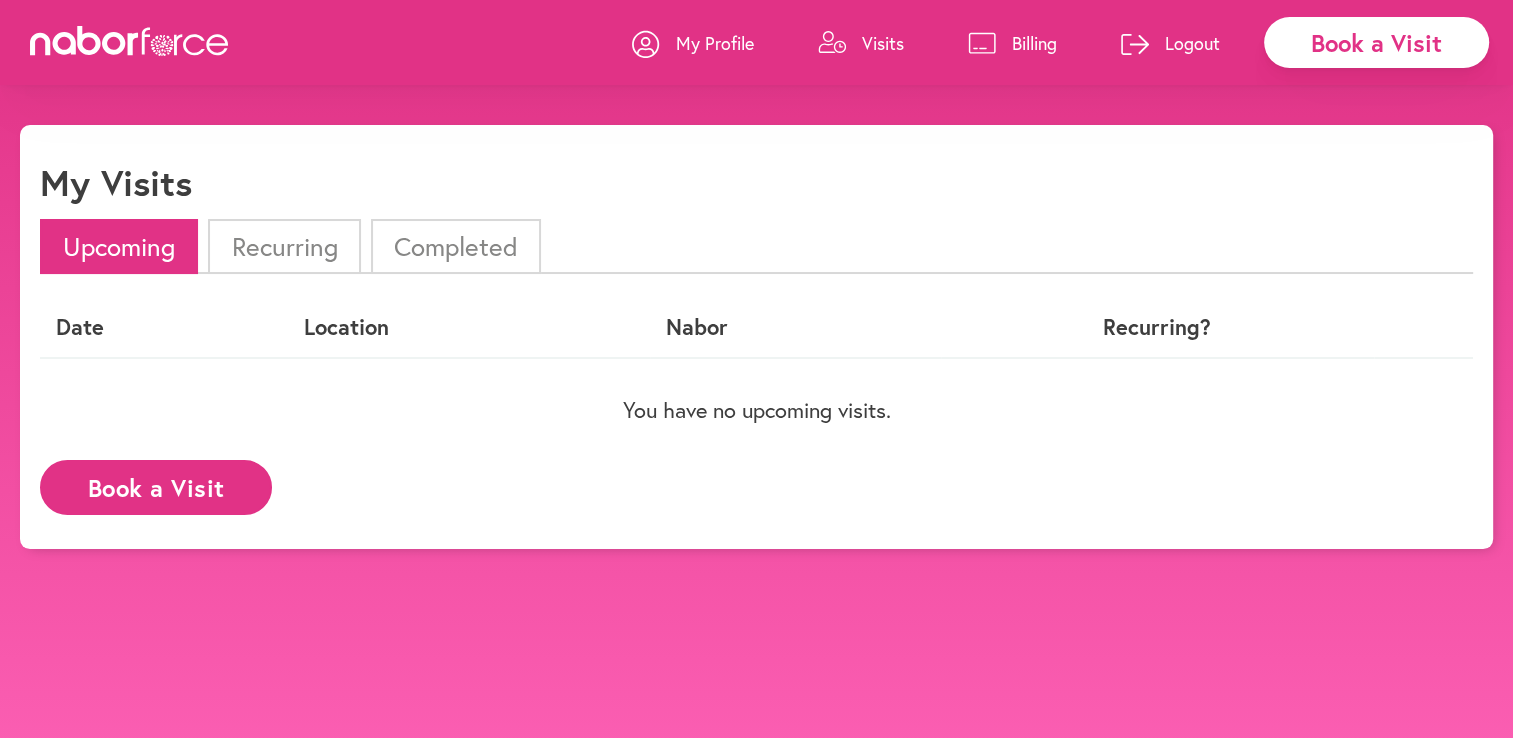 click on "Completed" at bounding box center (456, 246) 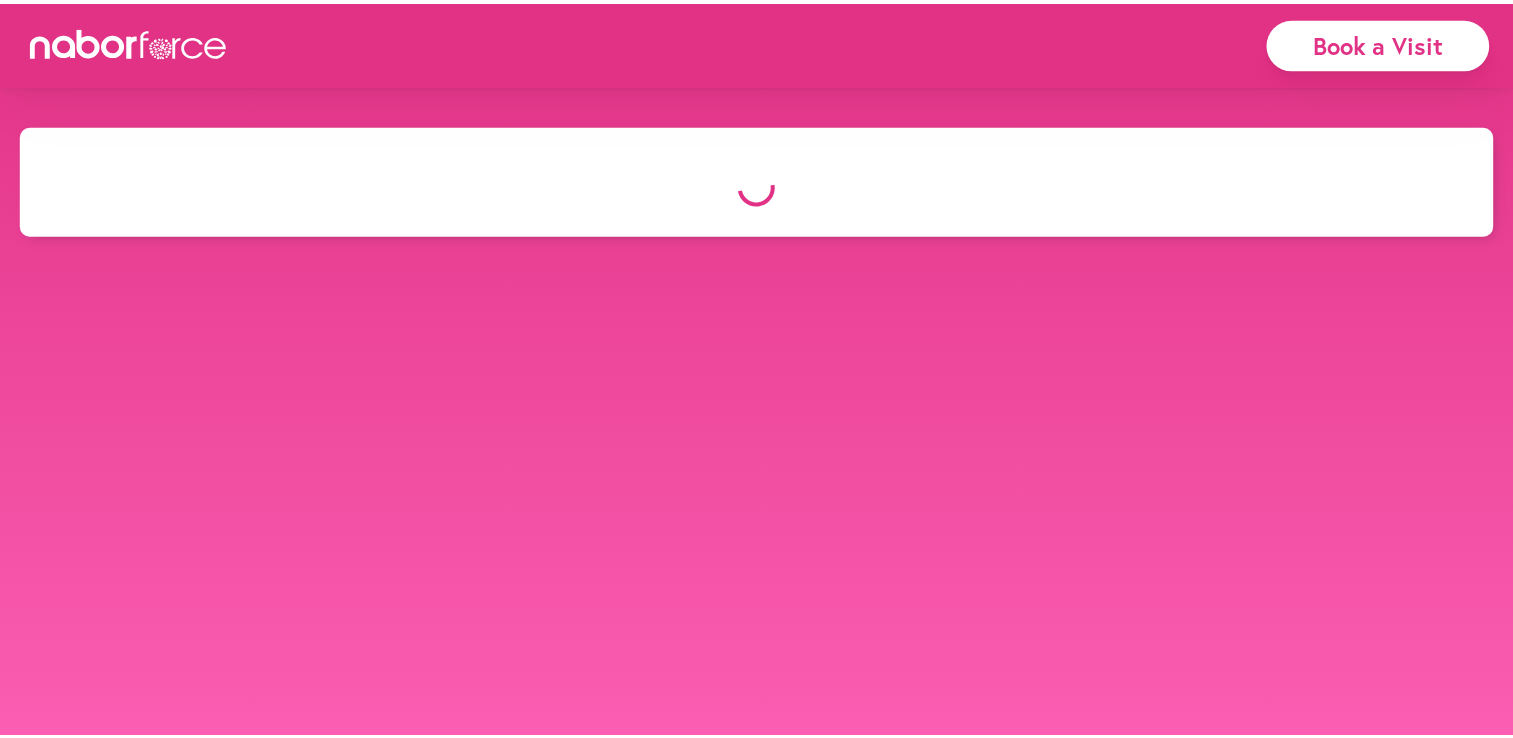 scroll, scrollTop: 0, scrollLeft: 0, axis: both 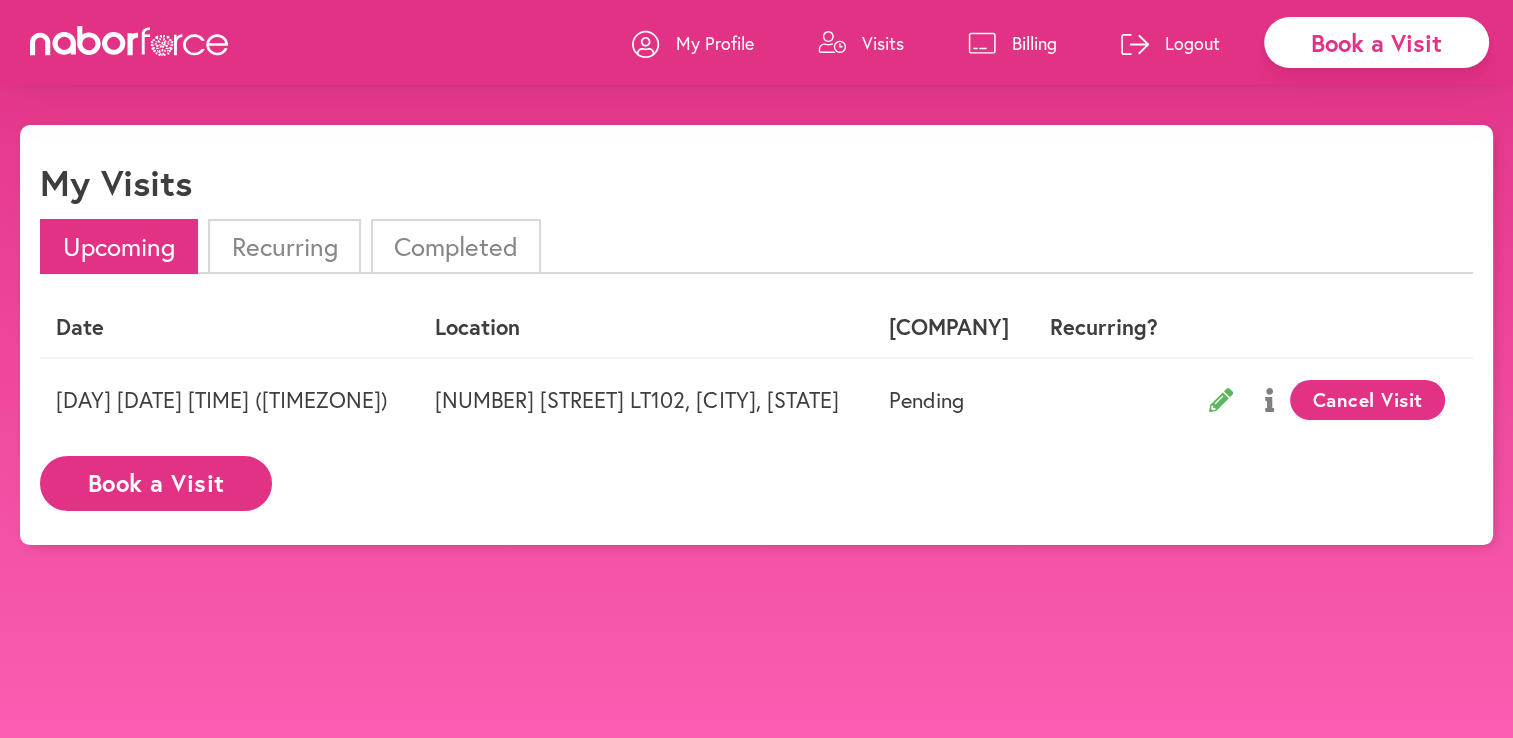 click on "Date Location Nabor Recurring? Tuesday 08/12 1:45 PM (EDT) 7000 Avery Point Way LT102, Richmond, VA Pending Cancel Visit Book a Visit" at bounding box center (756, 411) 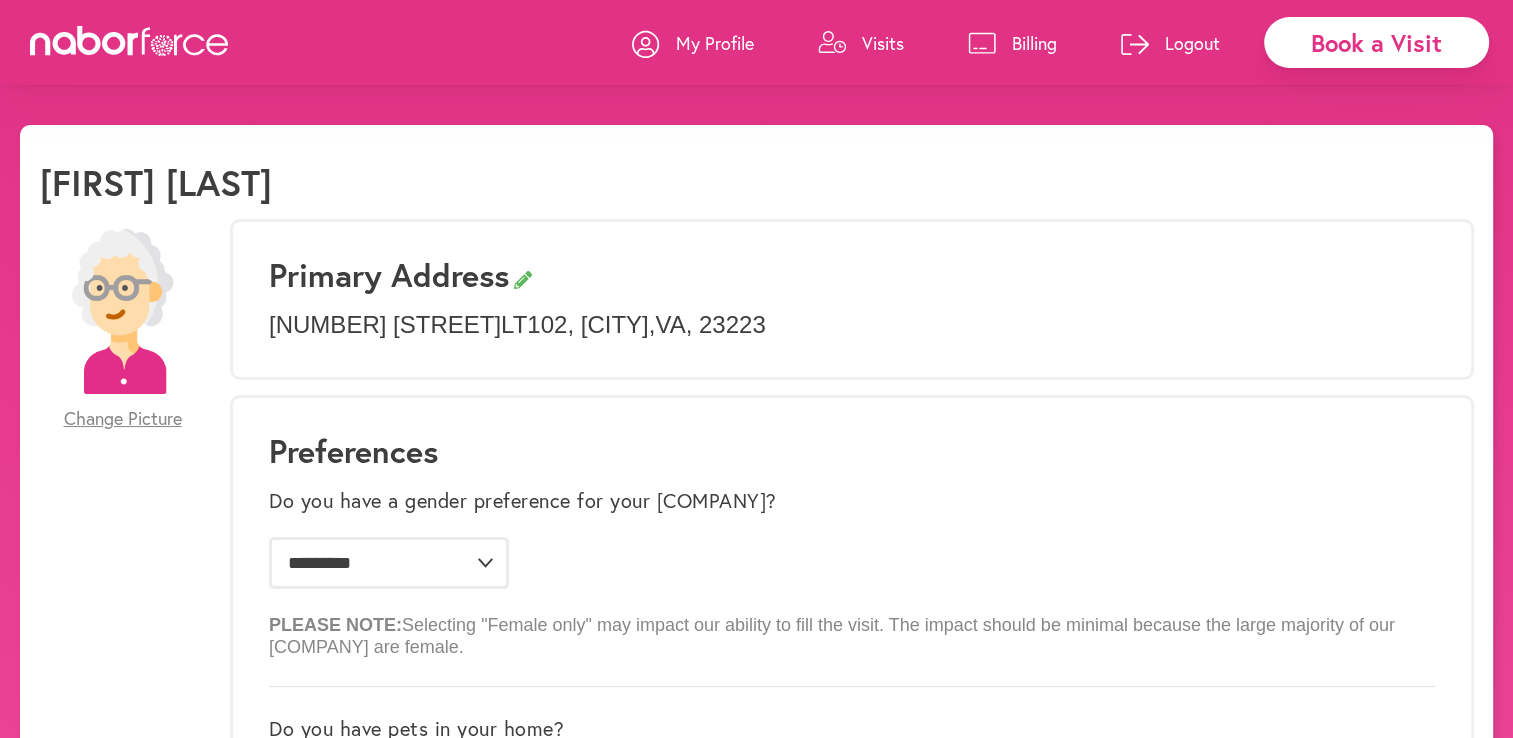 click 